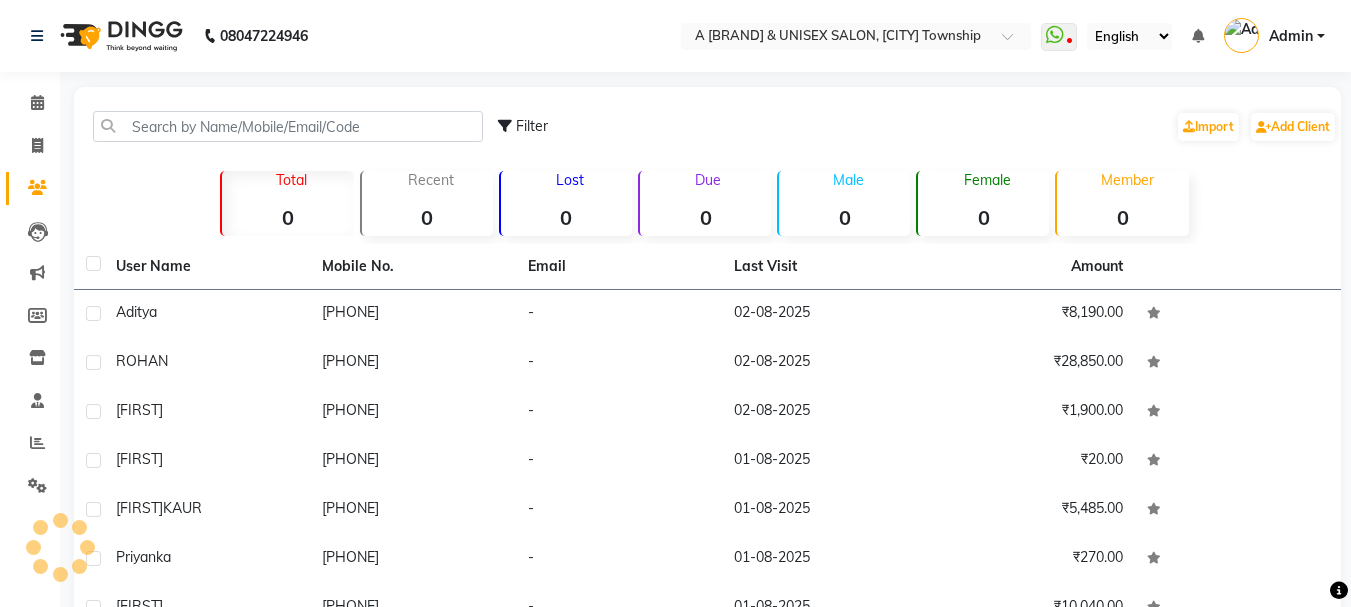 scroll, scrollTop: 0, scrollLeft: 0, axis: both 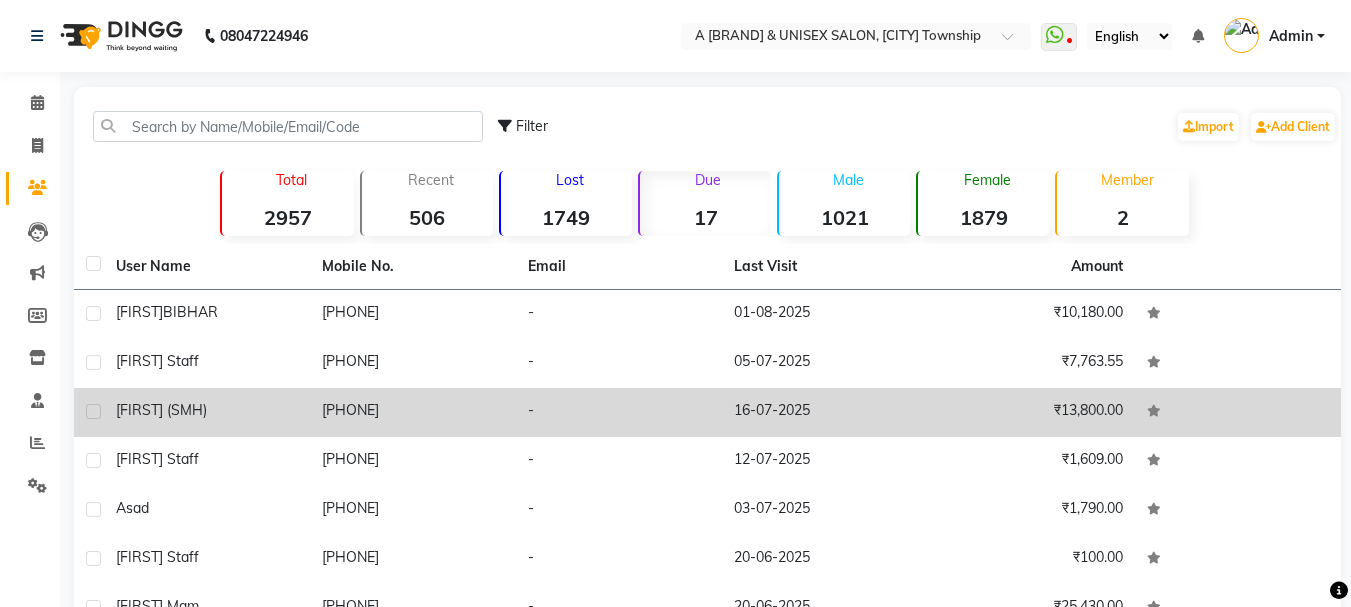 click on "[PHONE]" 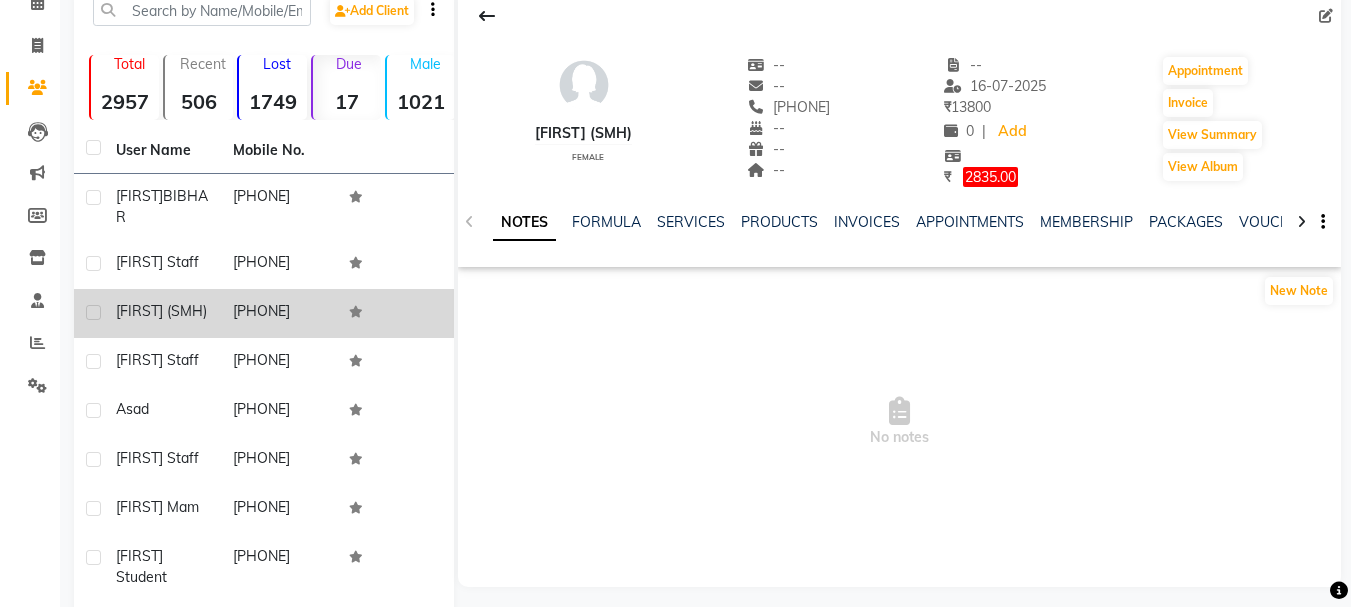 scroll, scrollTop: 200, scrollLeft: 0, axis: vertical 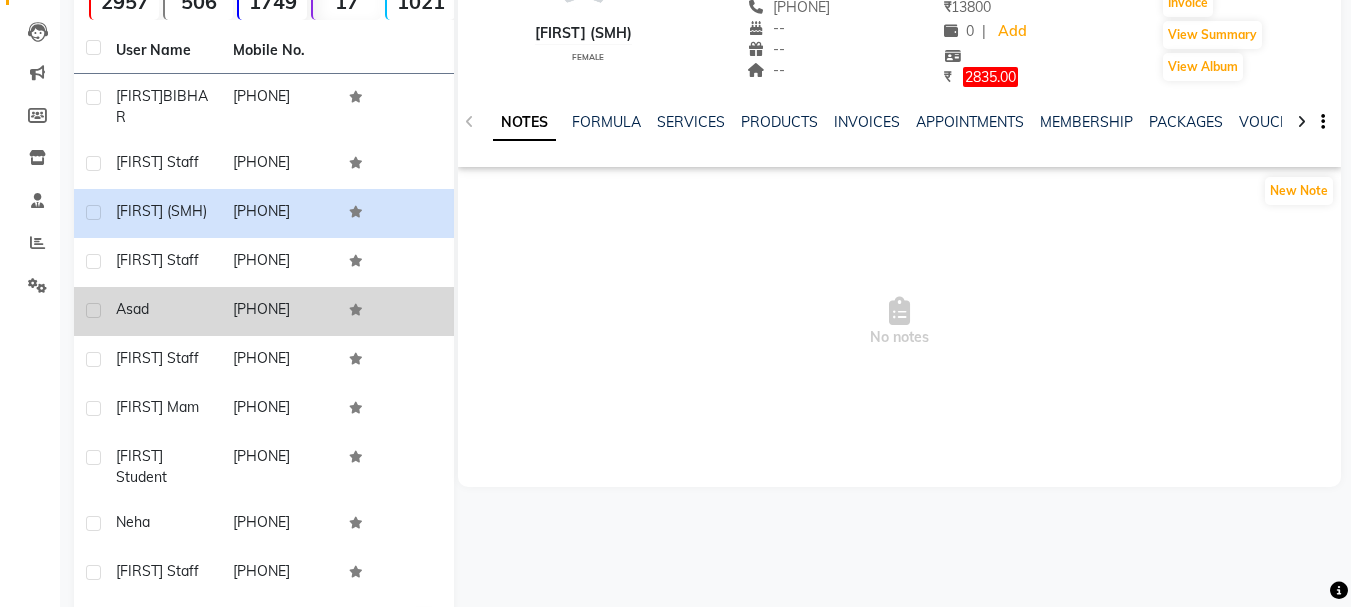 click on "[PHONE]" 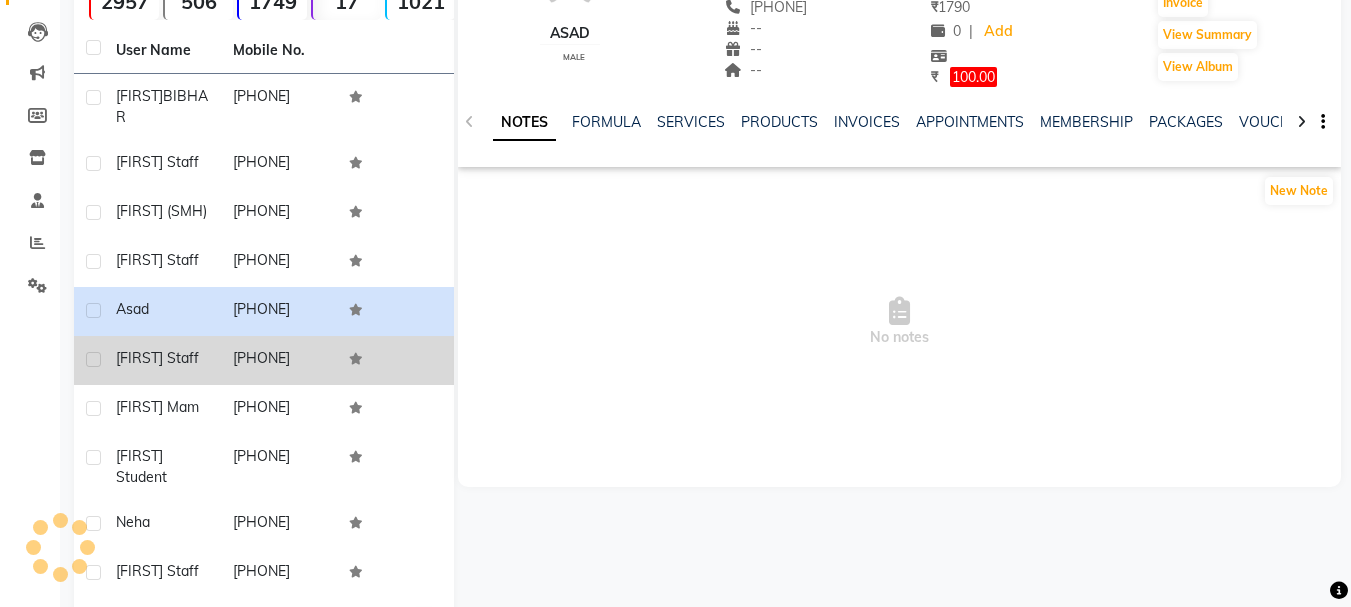click on "[PHONE]" 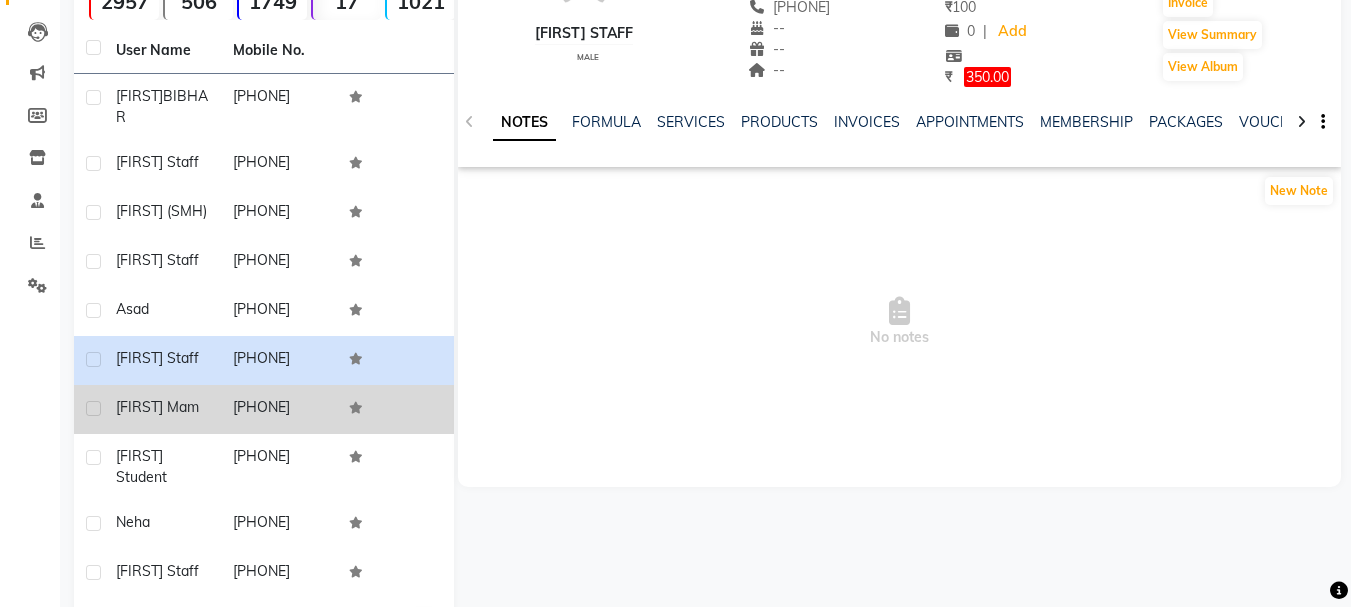 click on "[PHONE]" 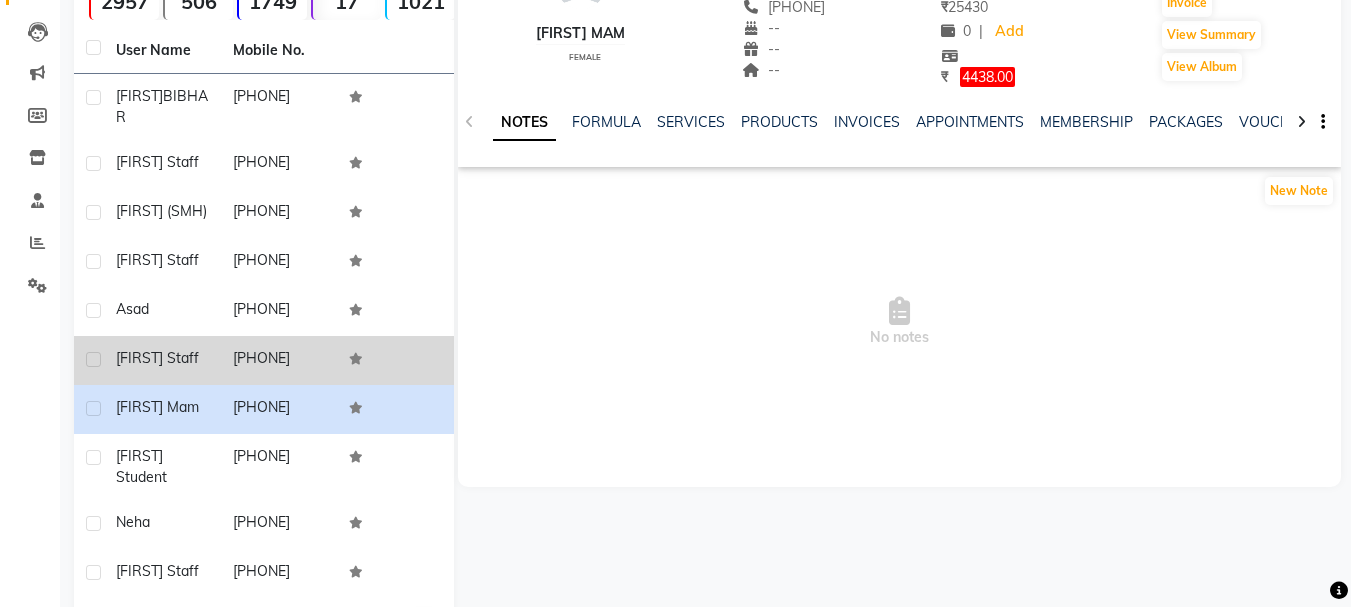 scroll, scrollTop: 300, scrollLeft: 0, axis: vertical 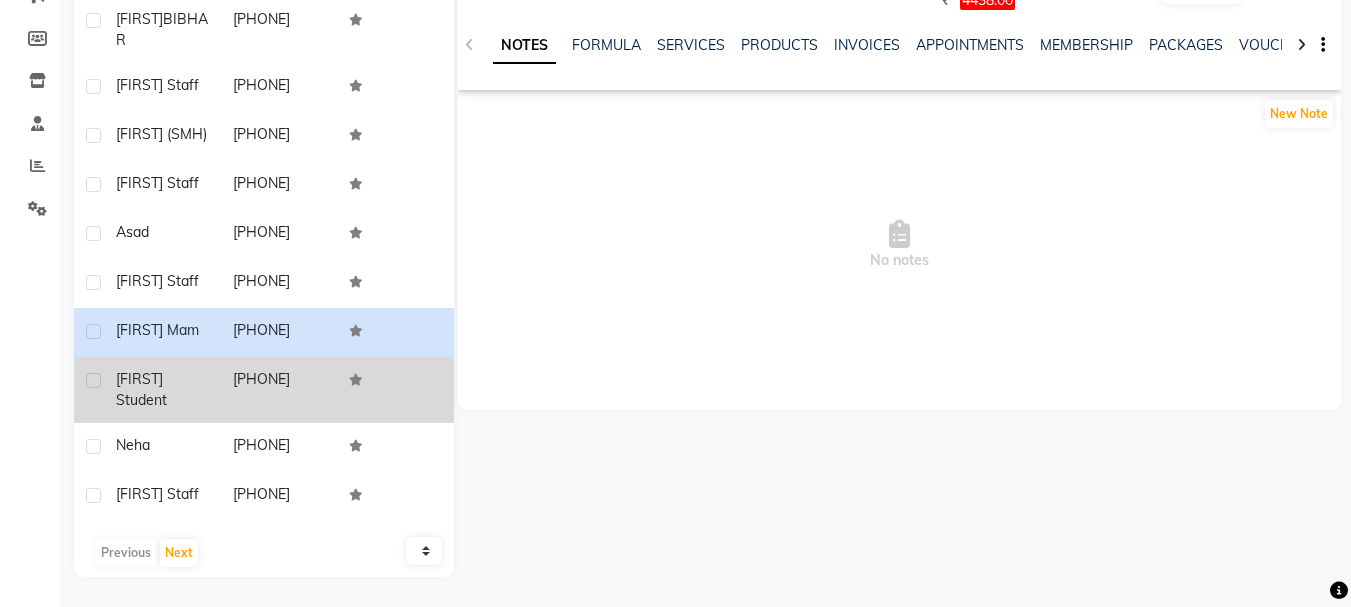 click on "[PHONE]" 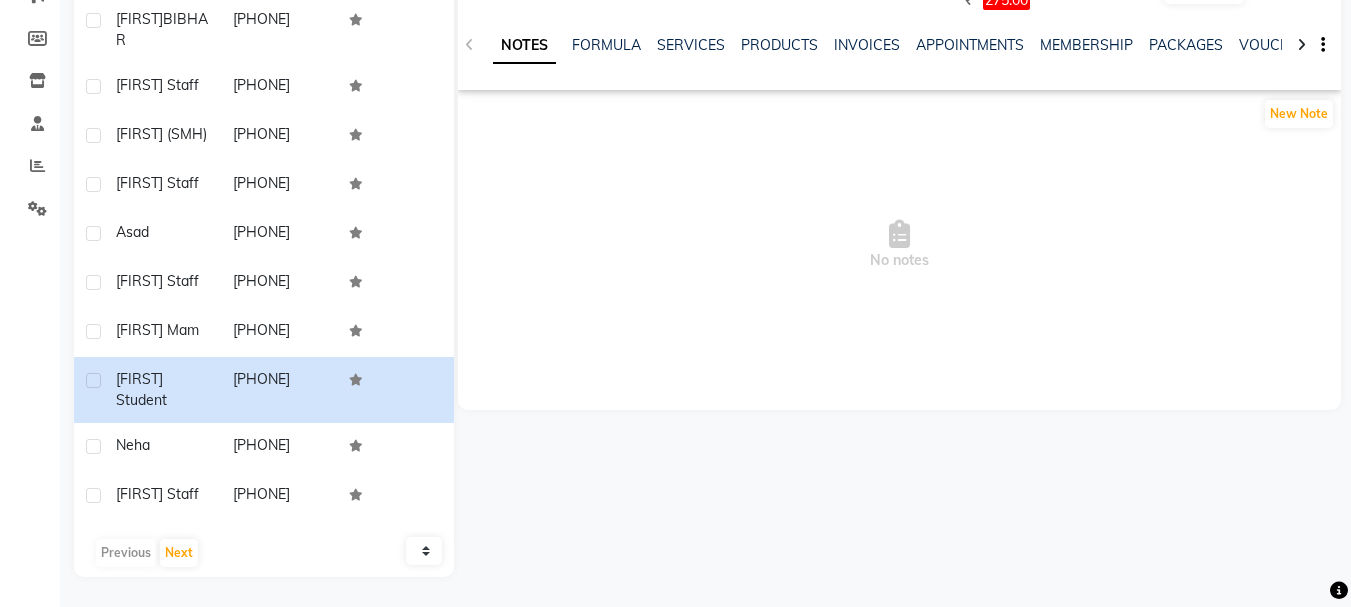 scroll, scrollTop: 300, scrollLeft: 0, axis: vertical 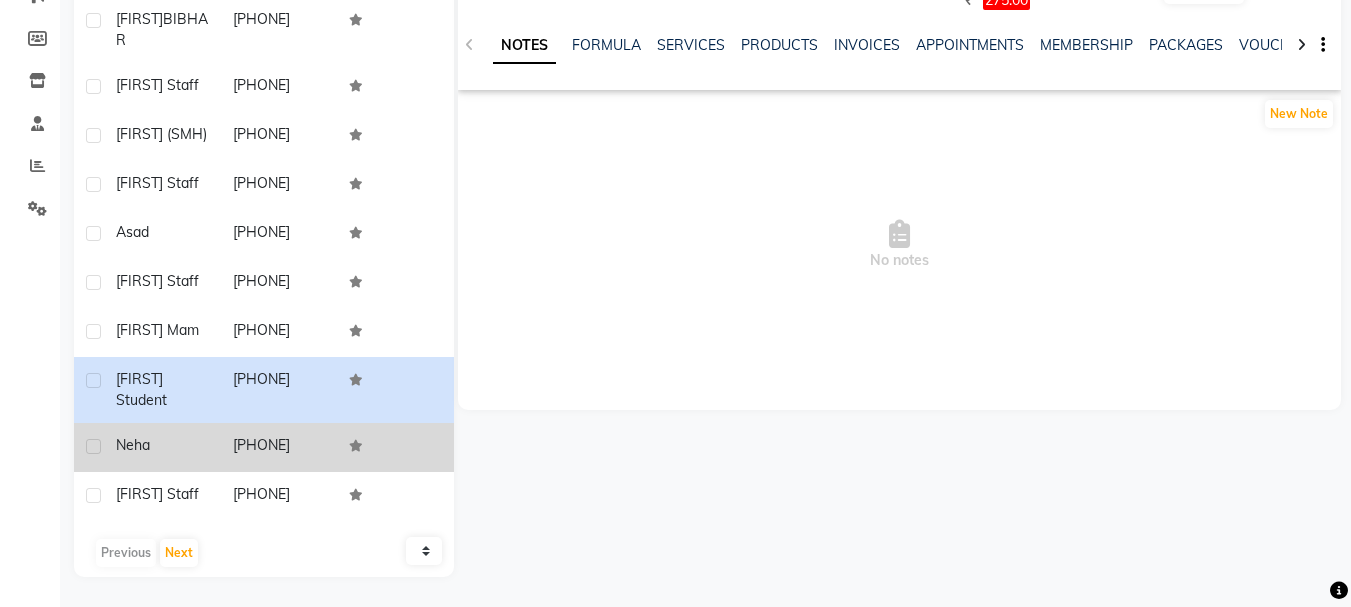 click on "[PHONE]" 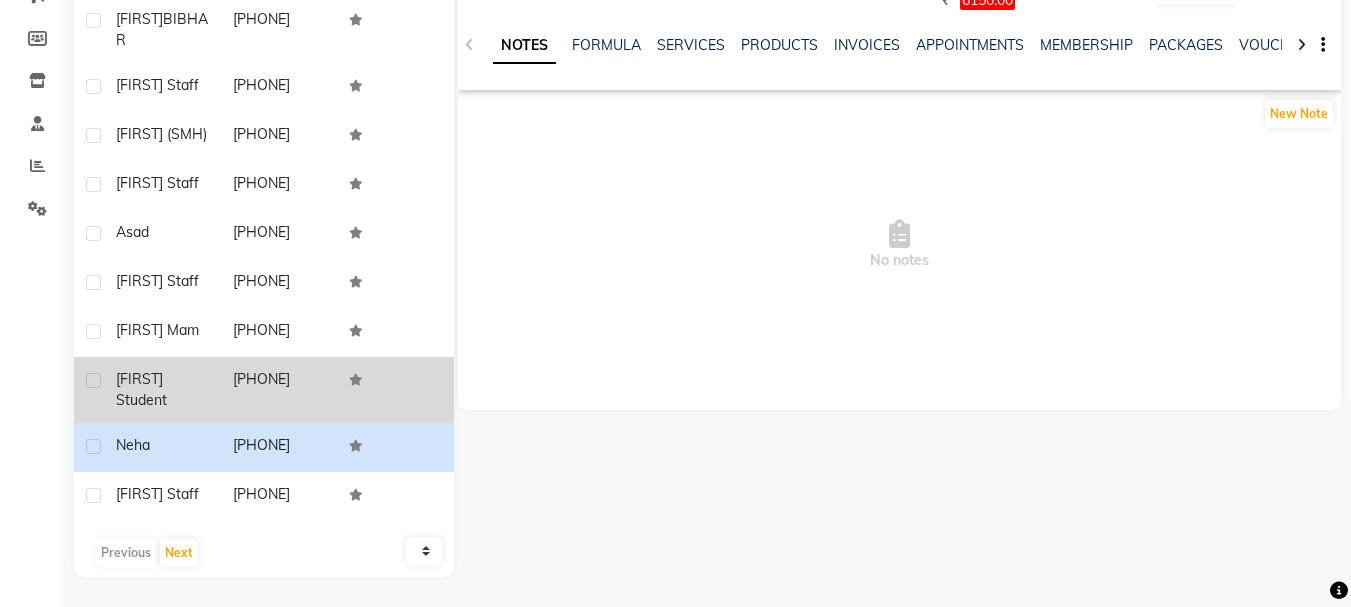 scroll, scrollTop: 311, scrollLeft: 0, axis: vertical 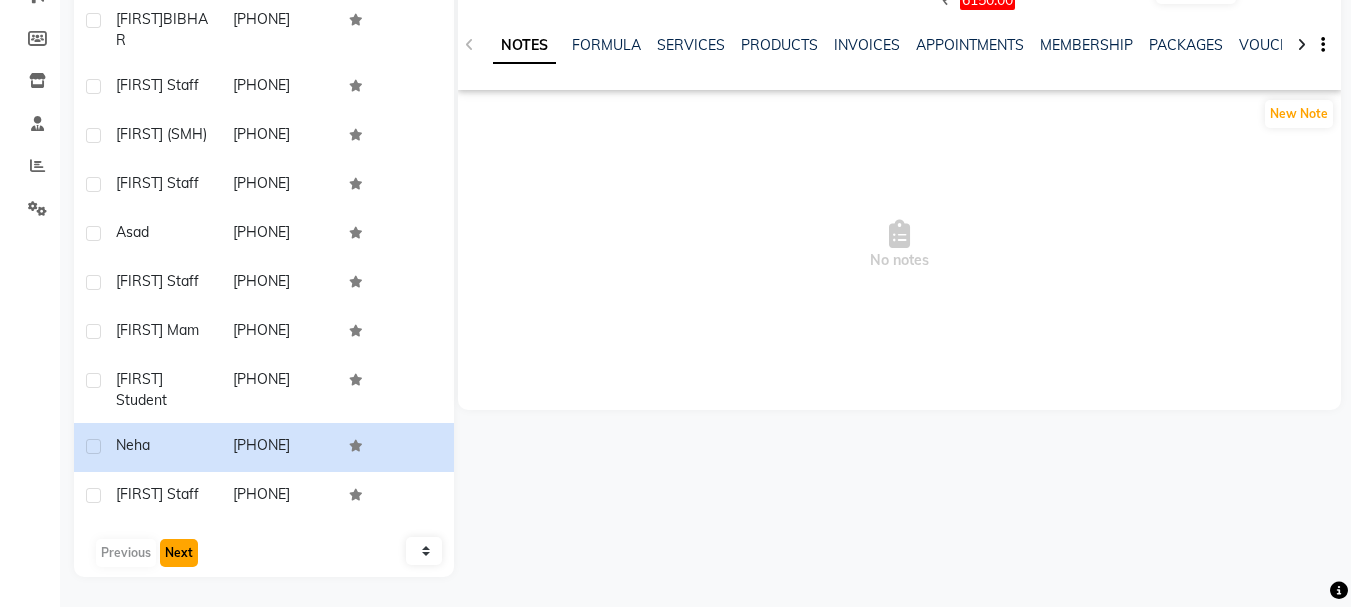 click on "Next" 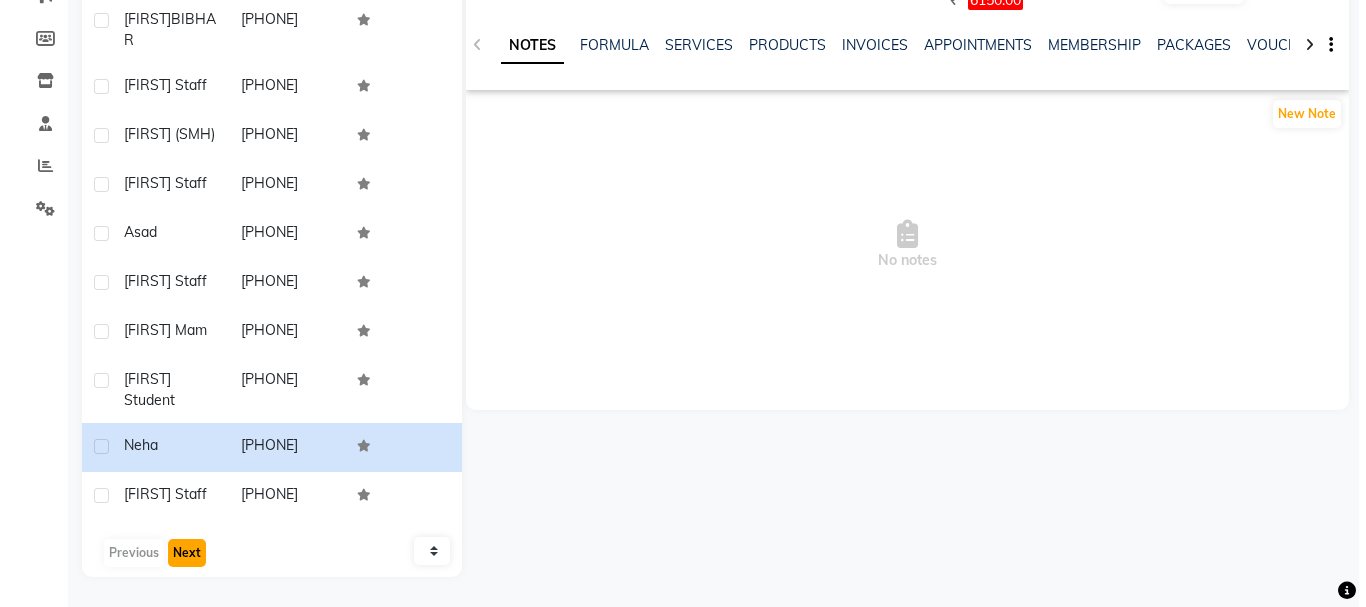scroll, scrollTop: 113, scrollLeft: 0, axis: vertical 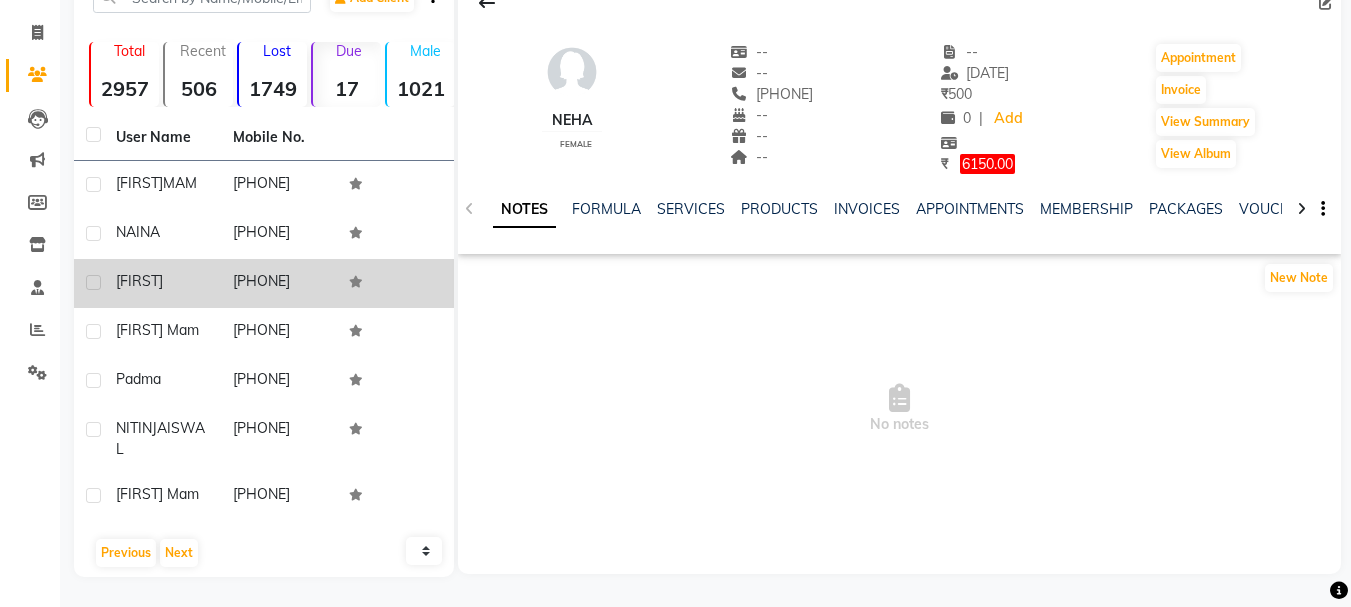 click on "[PHONE]" 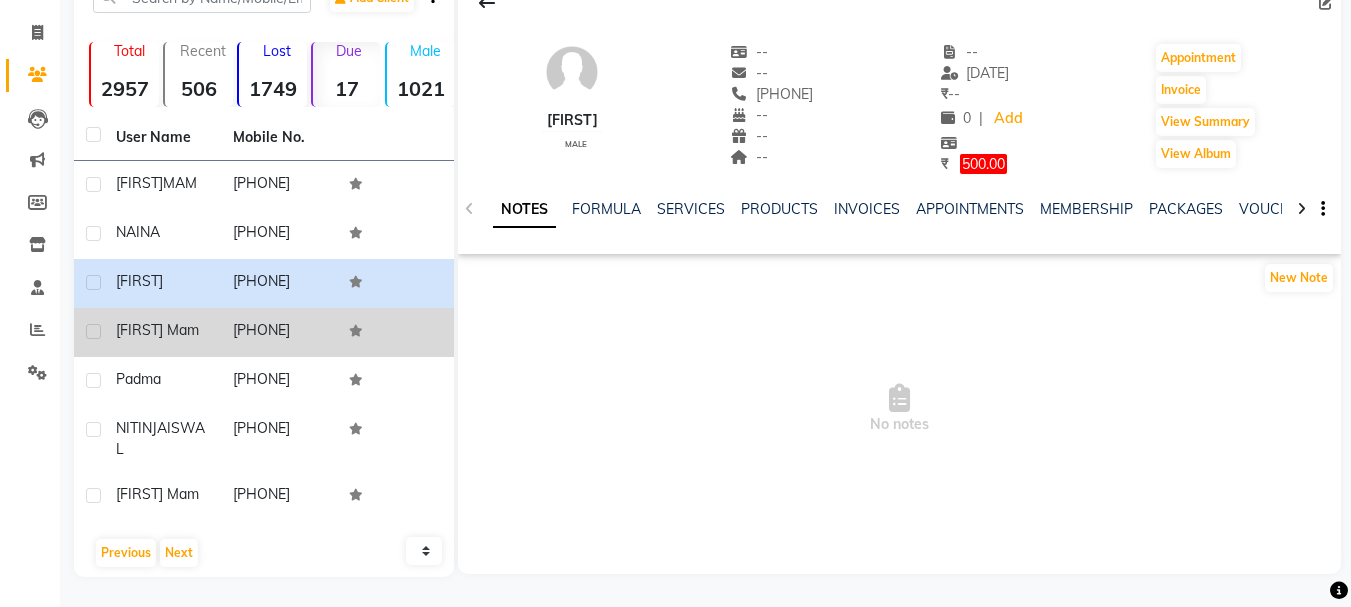 click on "[PHONE]" 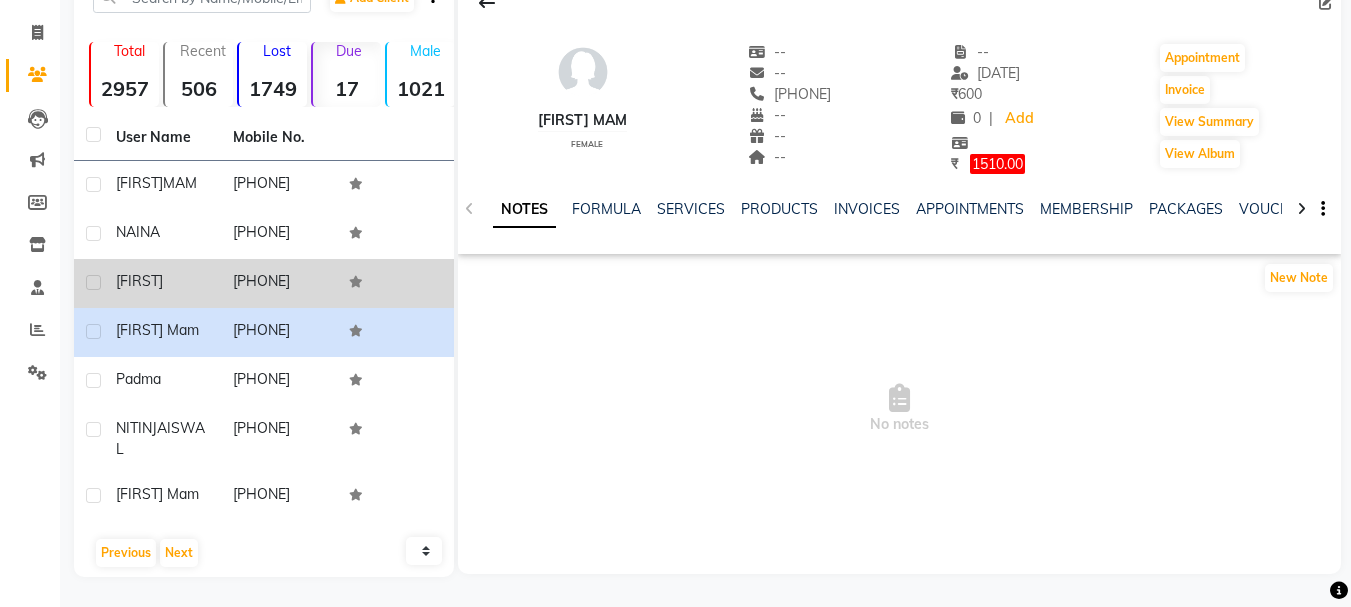 click on "[PHONE]" 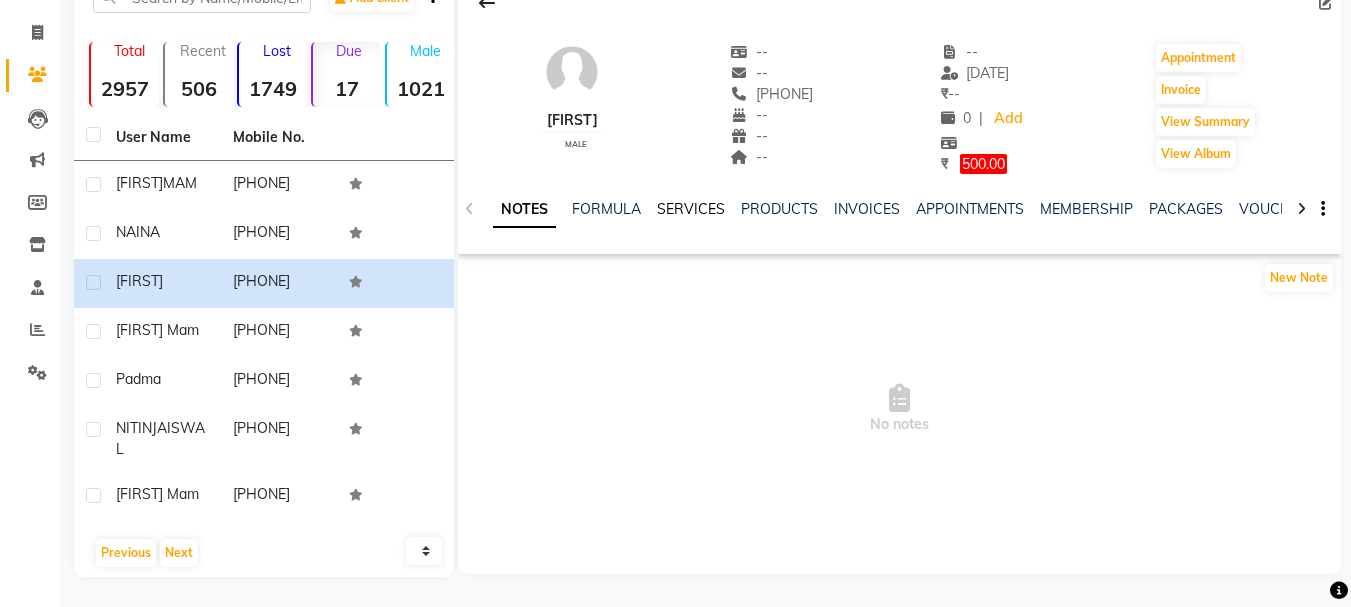 click on "SERVICES" 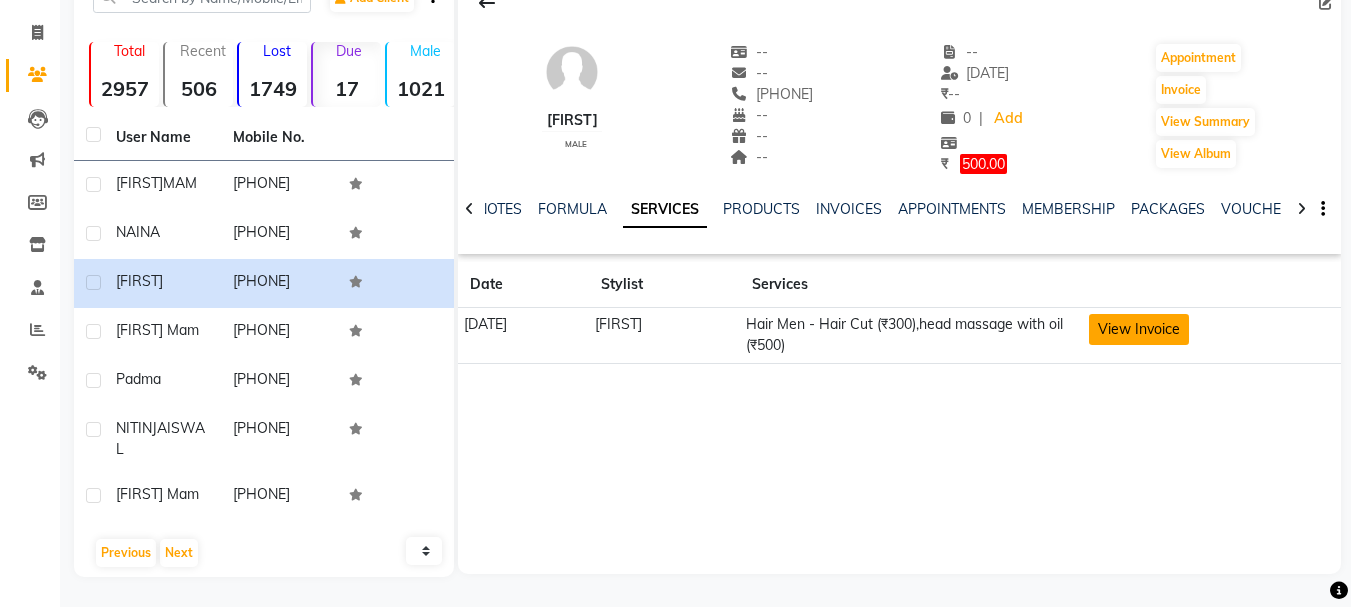 click on "View Invoice" 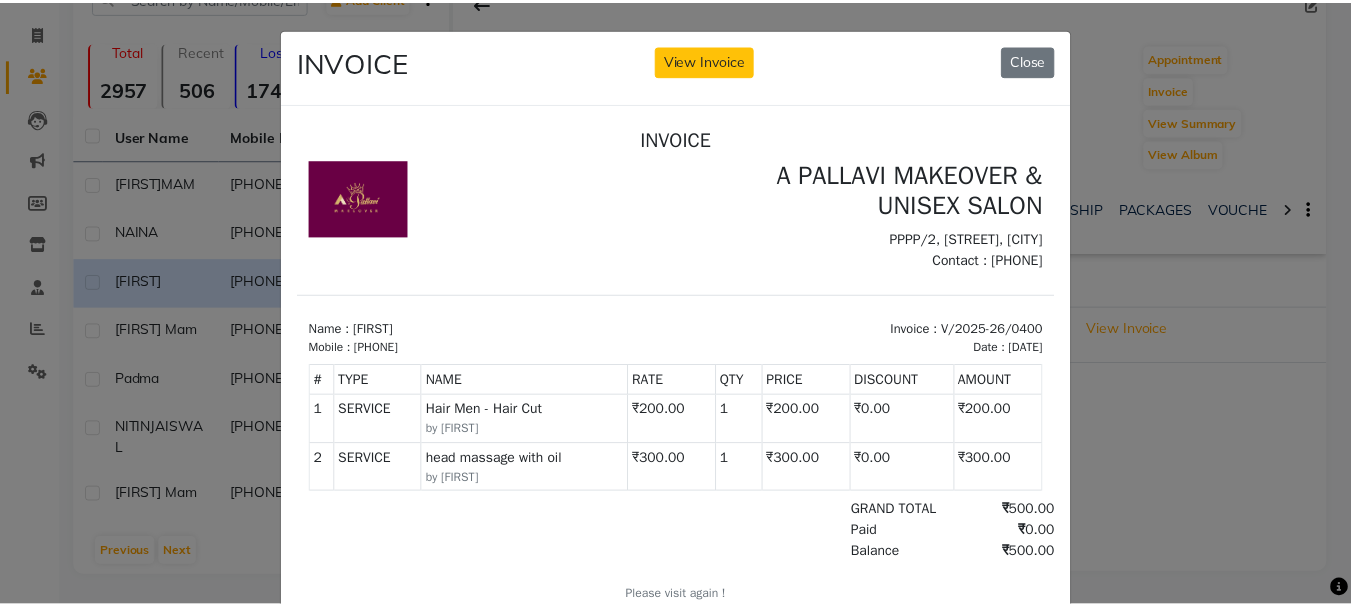 scroll, scrollTop: 0, scrollLeft: 0, axis: both 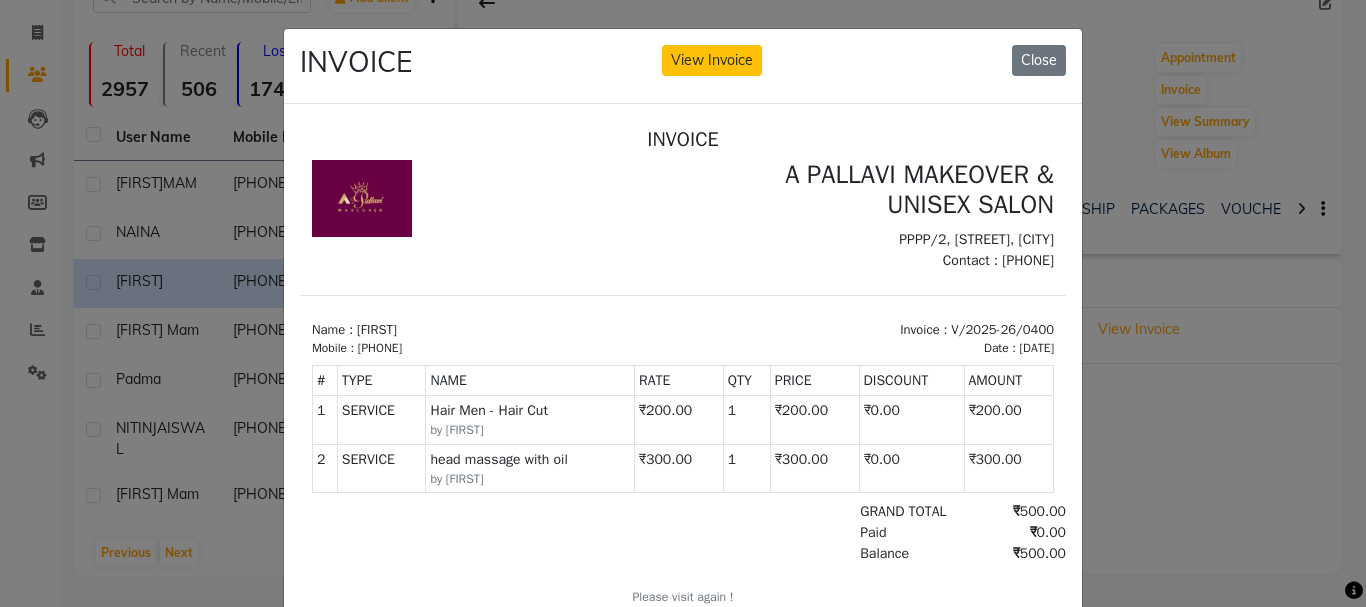 click on "INVOICE View Invoice Close" 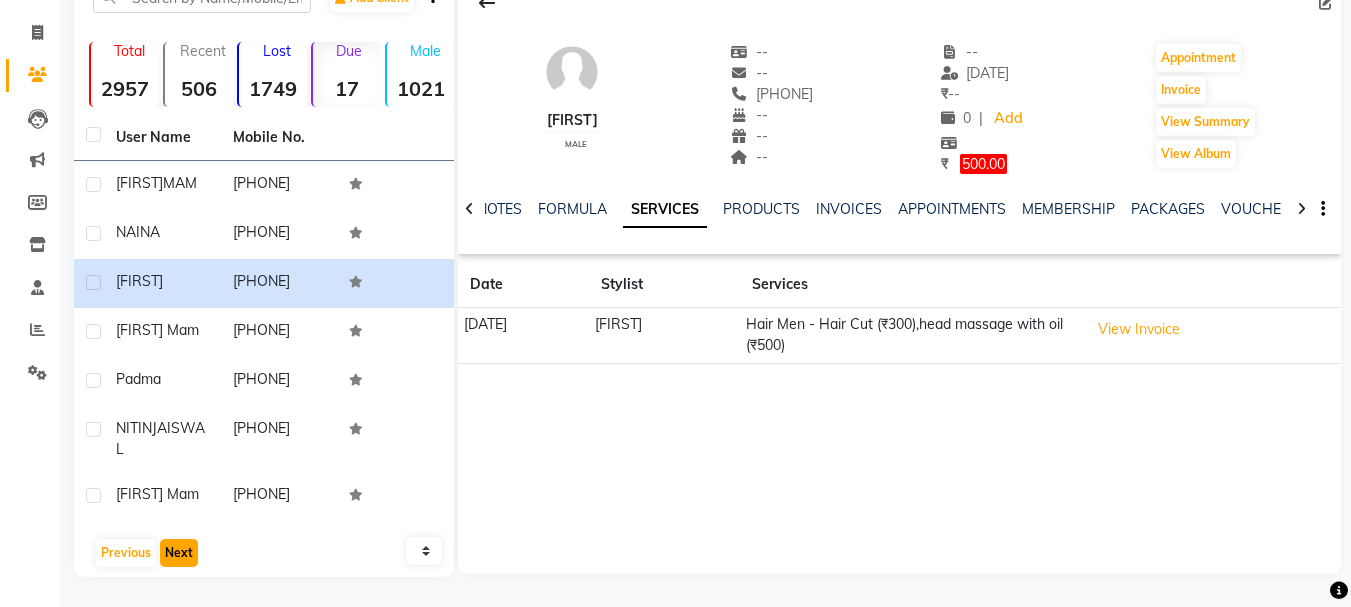 click on "Next" 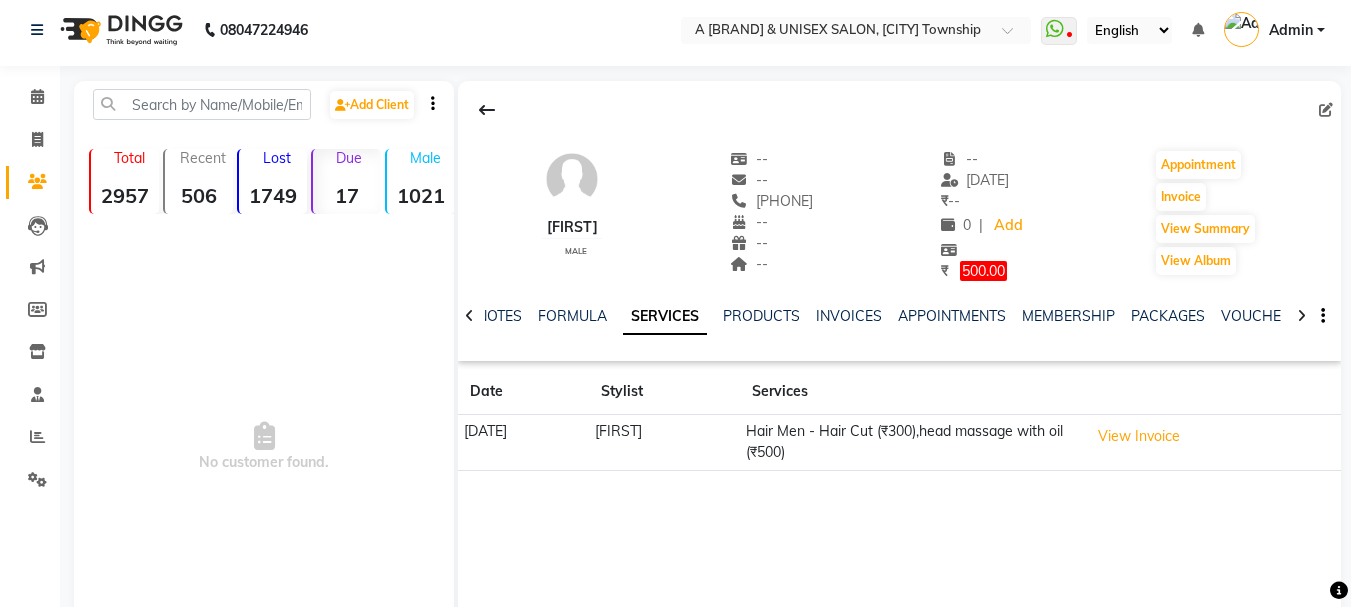 scroll, scrollTop: 0, scrollLeft: 0, axis: both 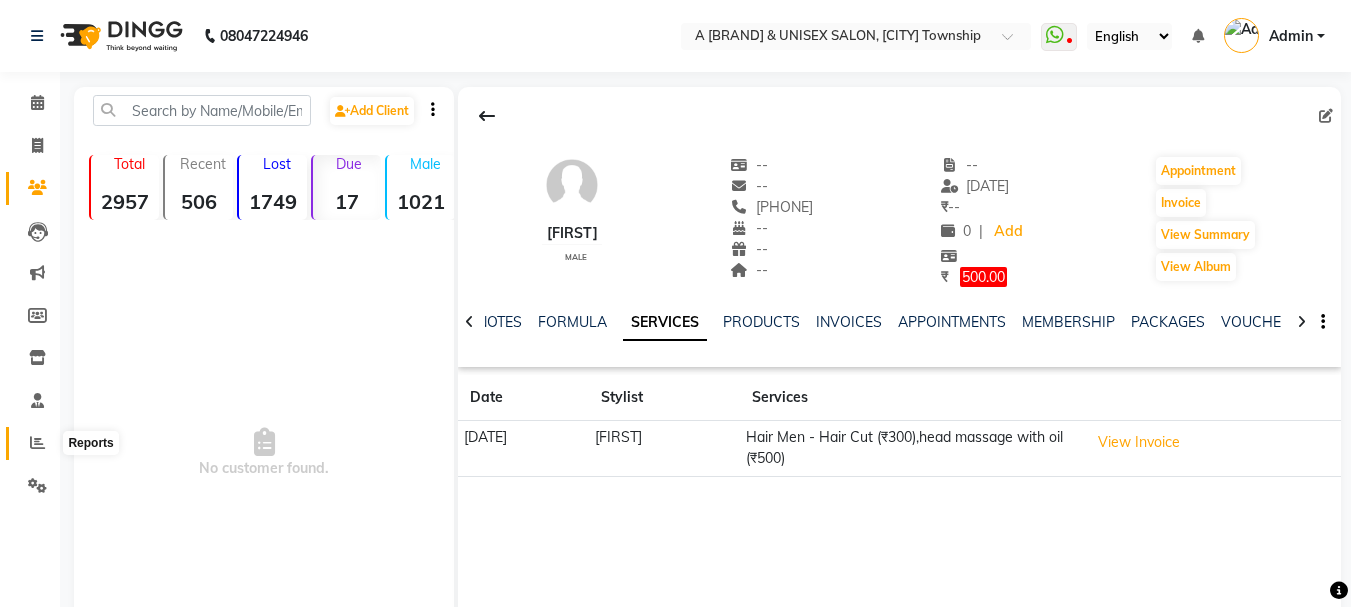 click 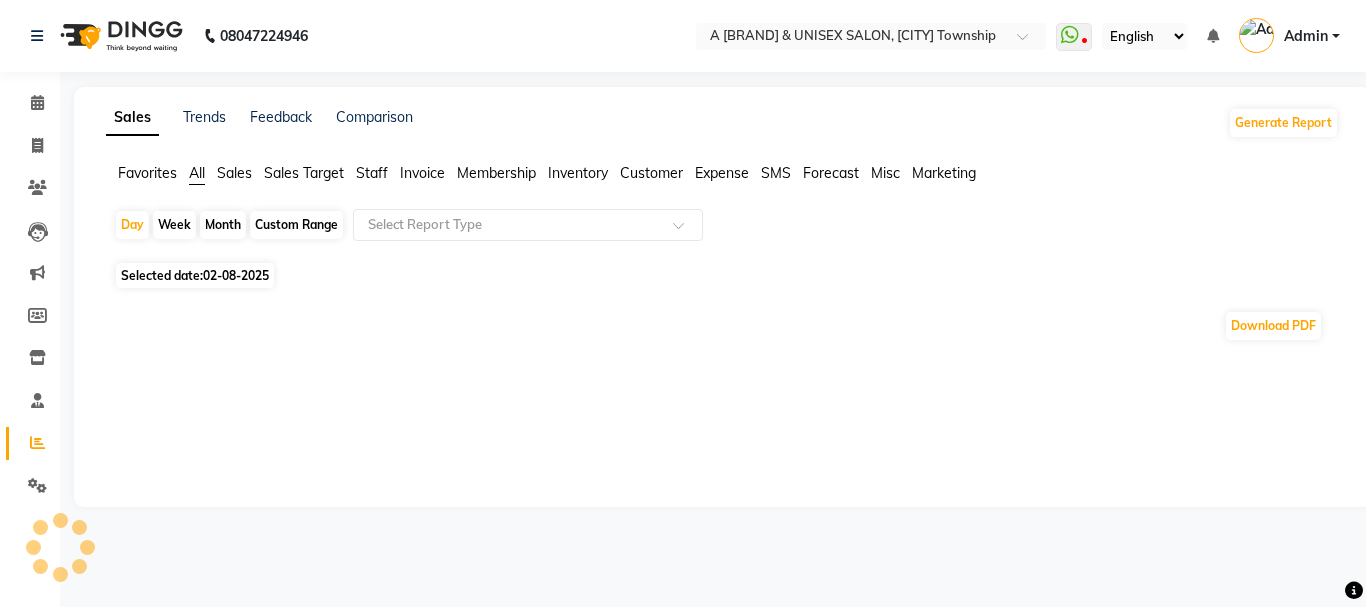 click on "Custom Range" 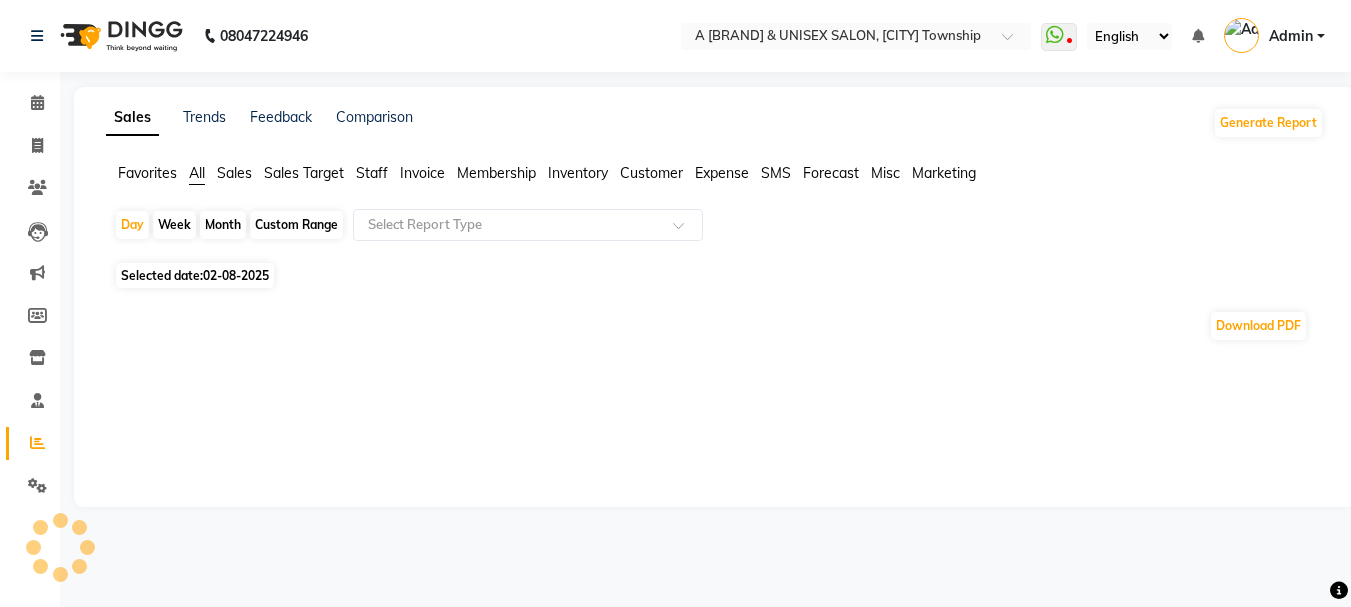 select on "8" 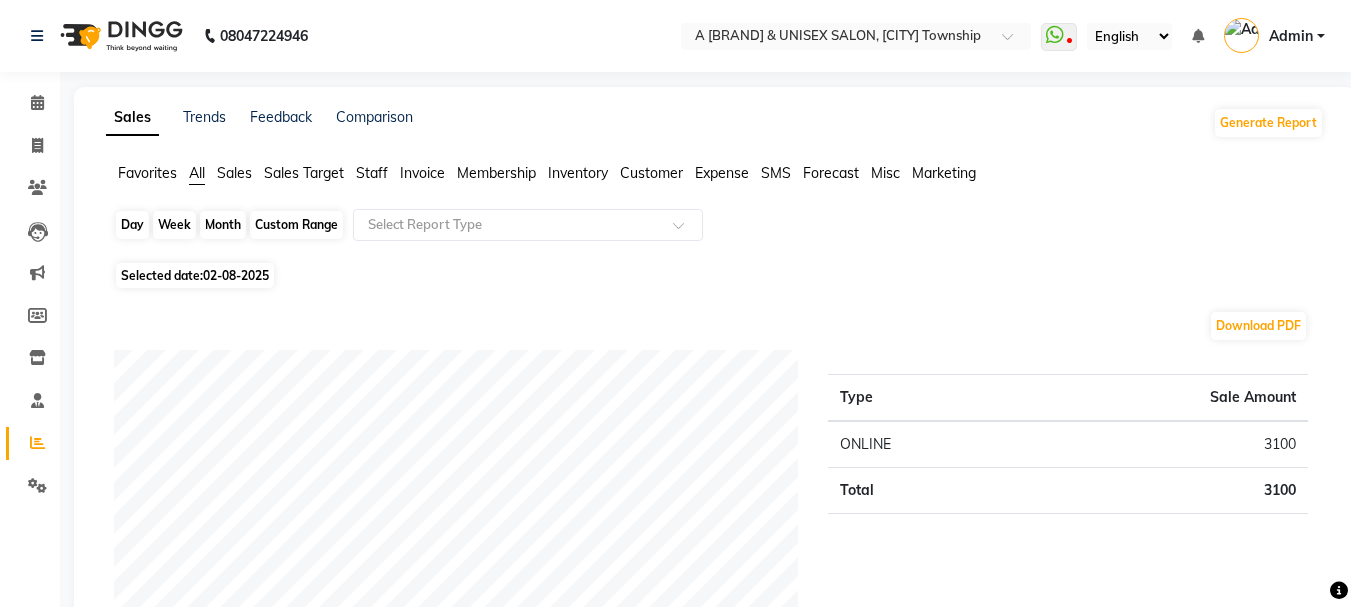 click on "Custom Range" 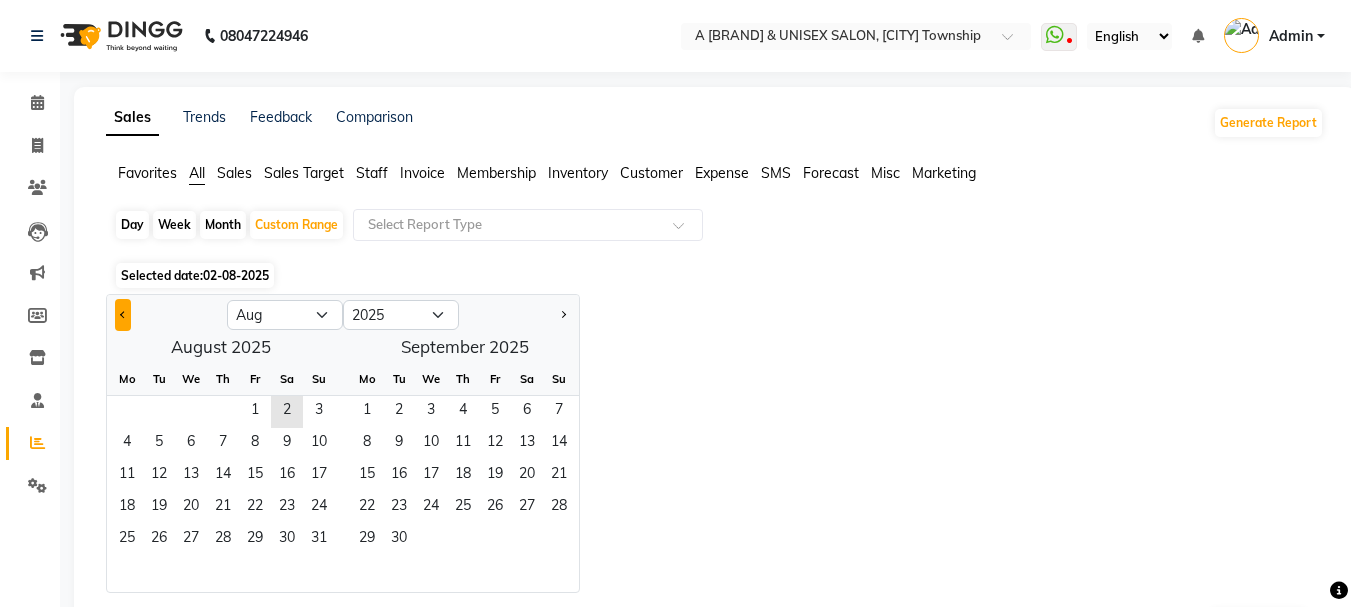 click 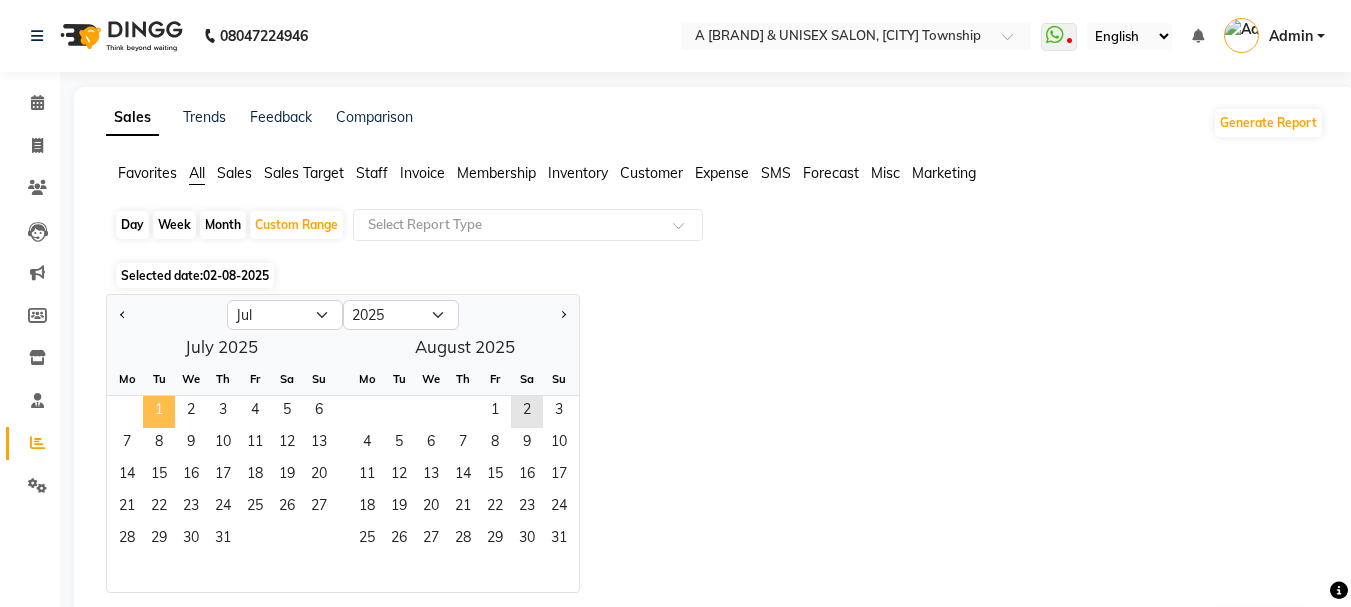 click on "1" 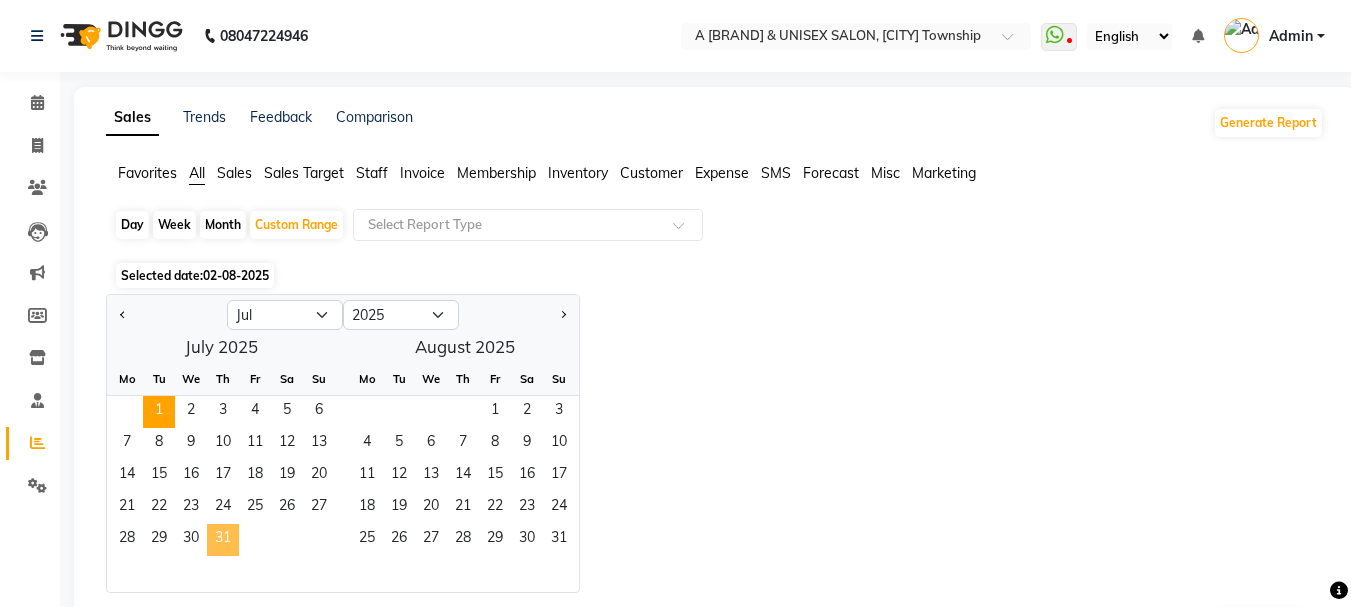click on "31" 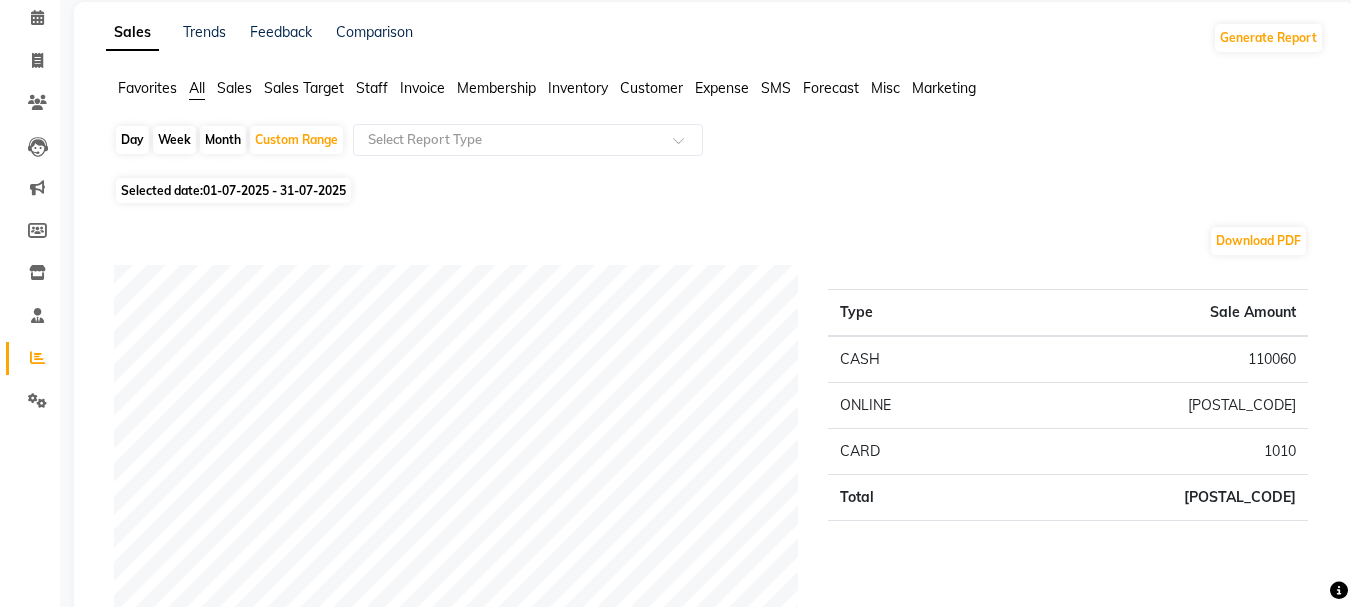 scroll, scrollTop: 0, scrollLeft: 0, axis: both 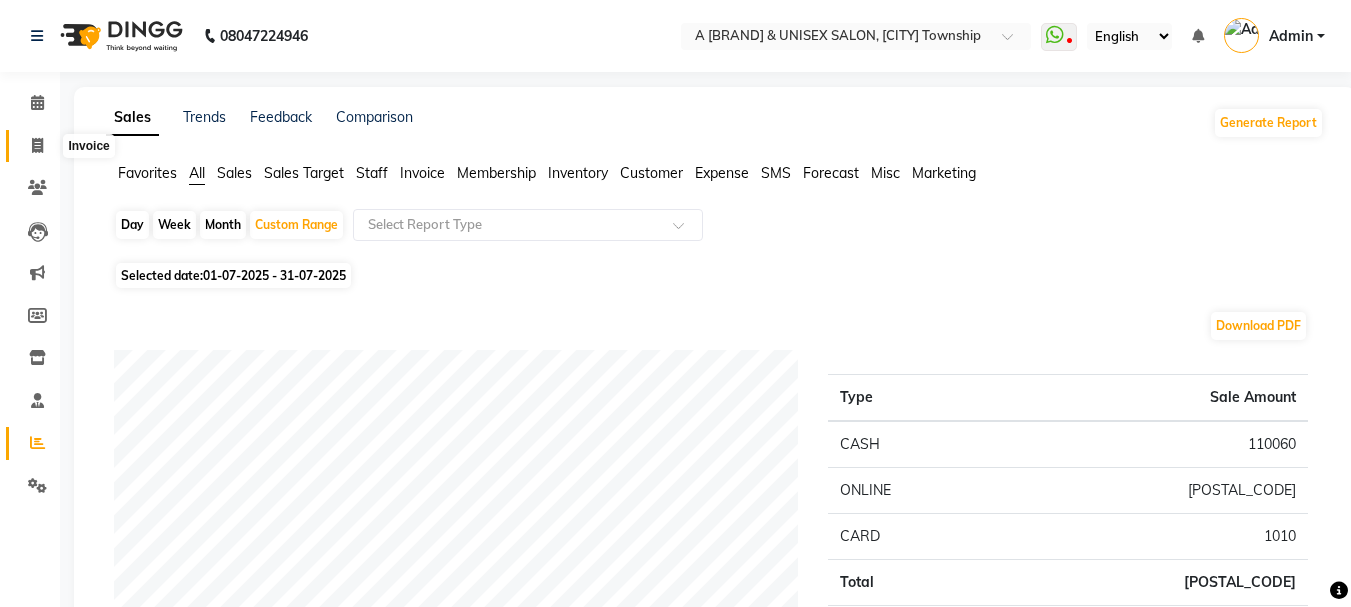 click 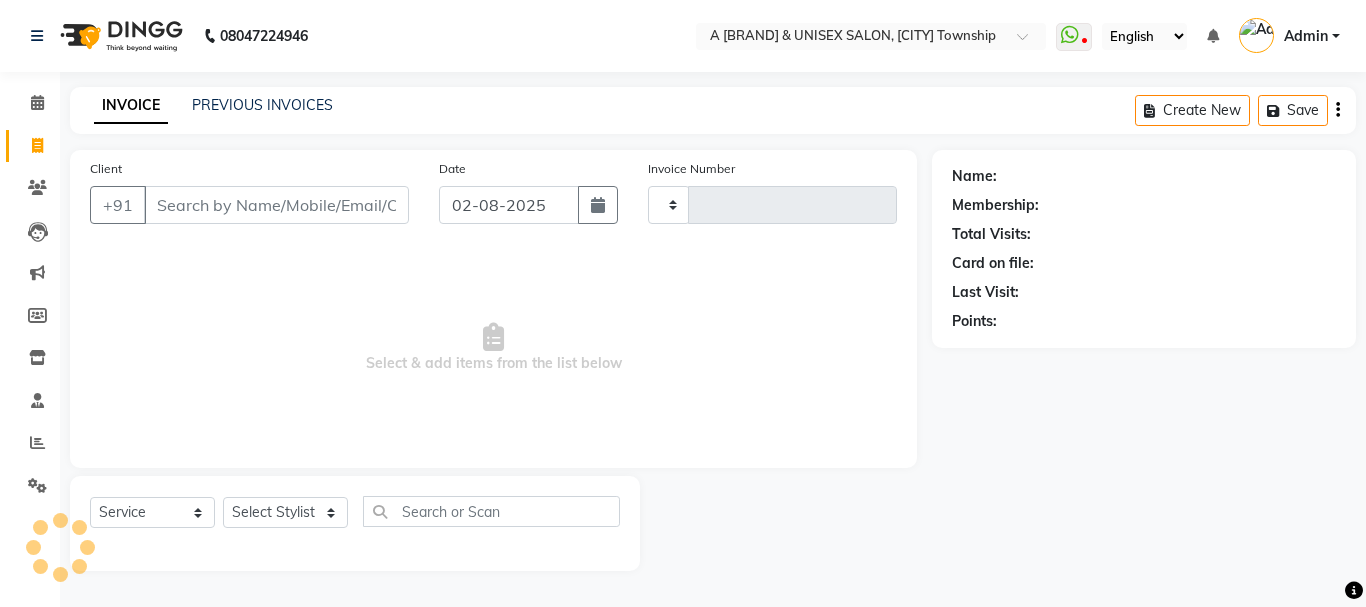 type on "1207" 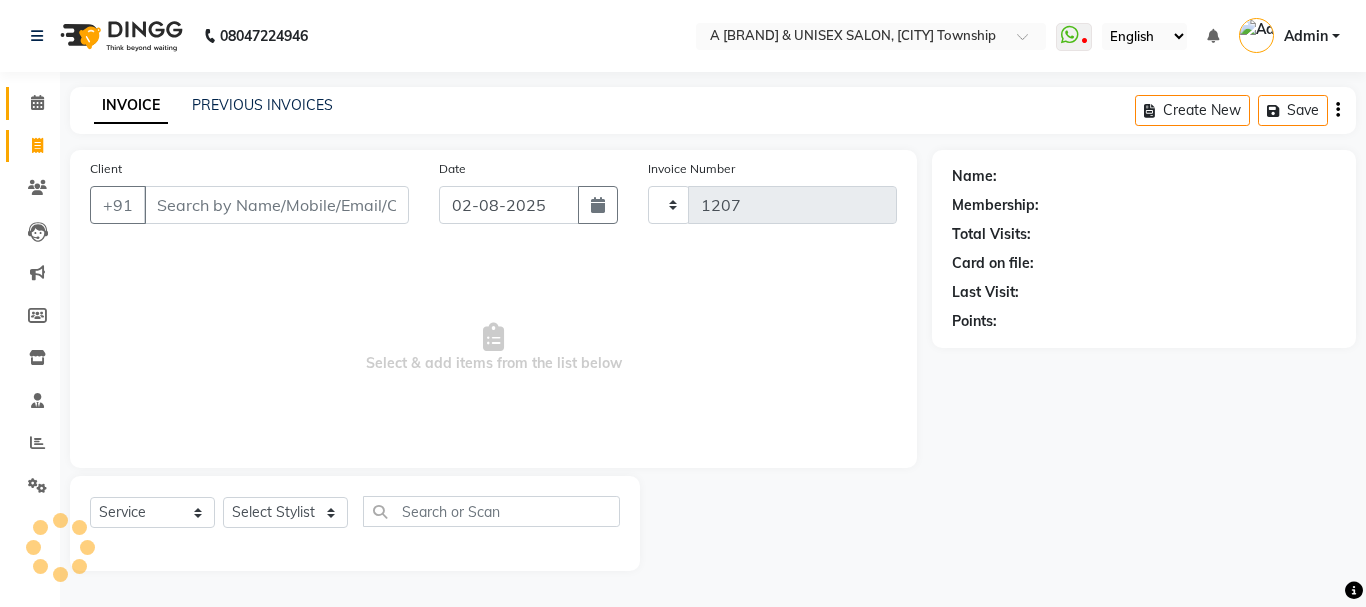 select on "3573" 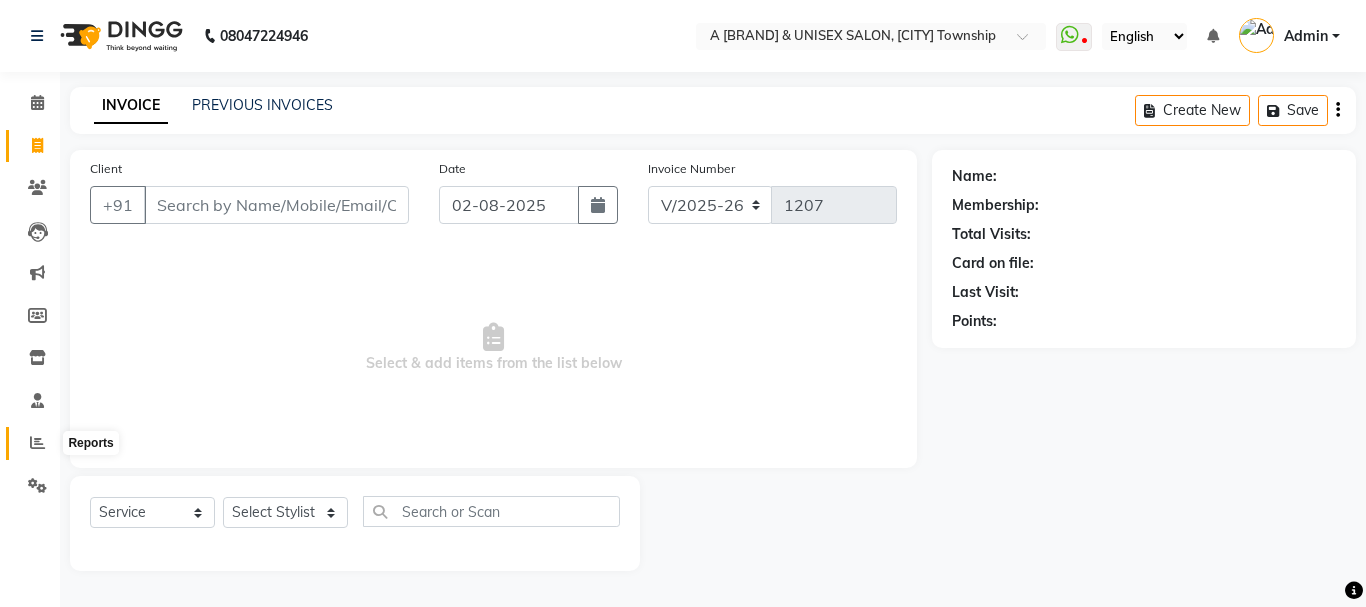 click 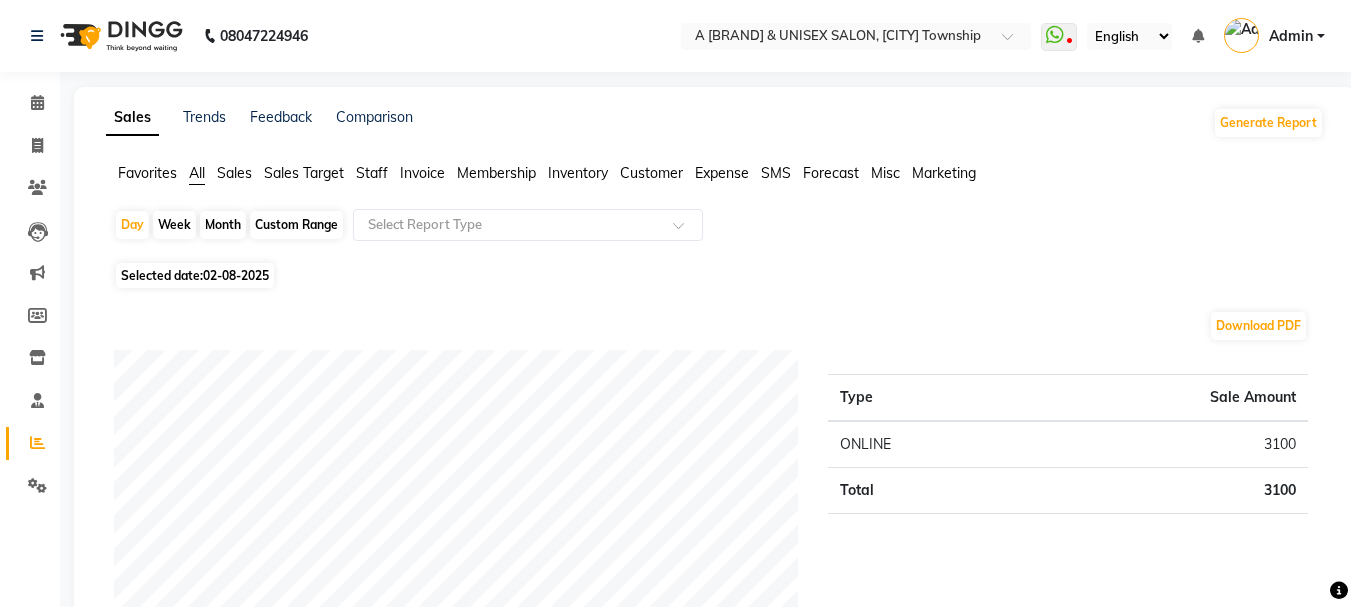 click on "Month" 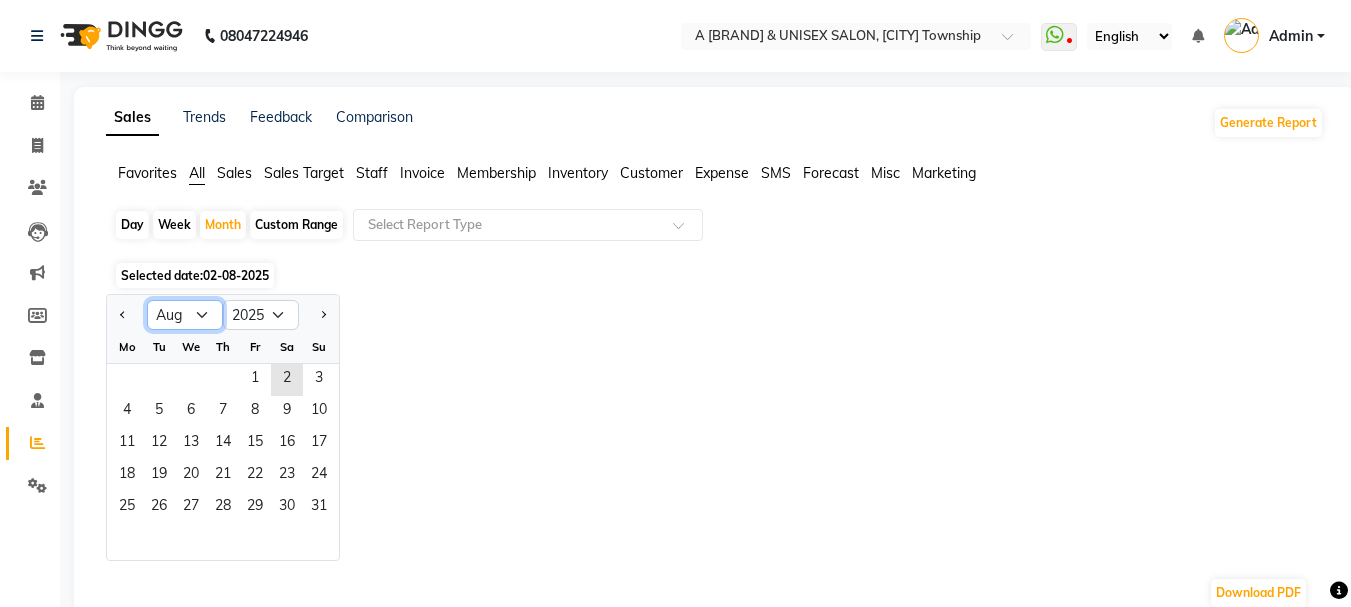 click on "Jan Feb Mar Apr May Jun Jul Aug Sep Oct Nov Dec" 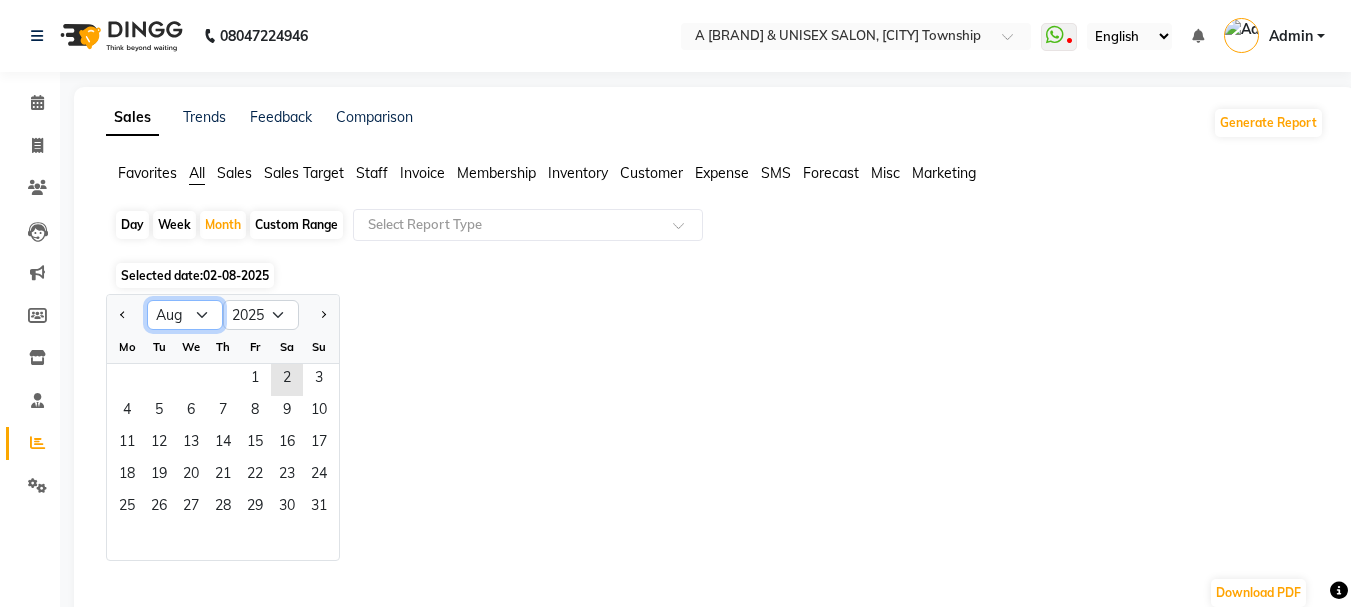 select on "7" 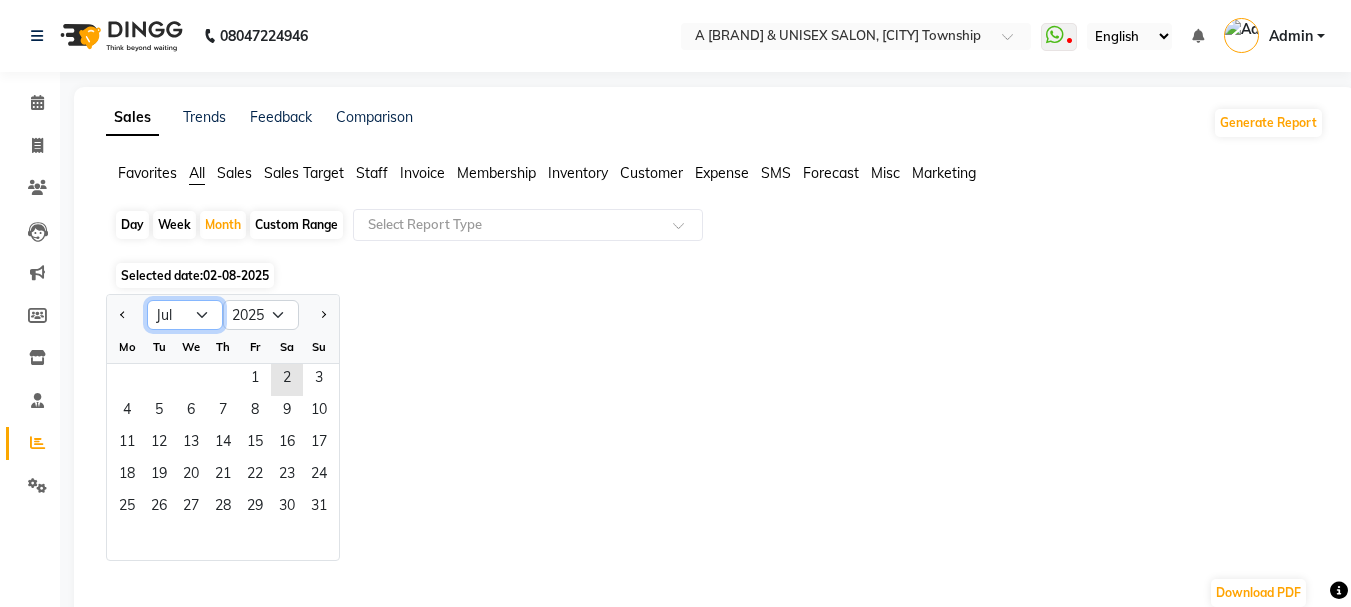 click on "Jan Feb Mar Apr May Jun Jul Aug Sep Oct Nov Dec" 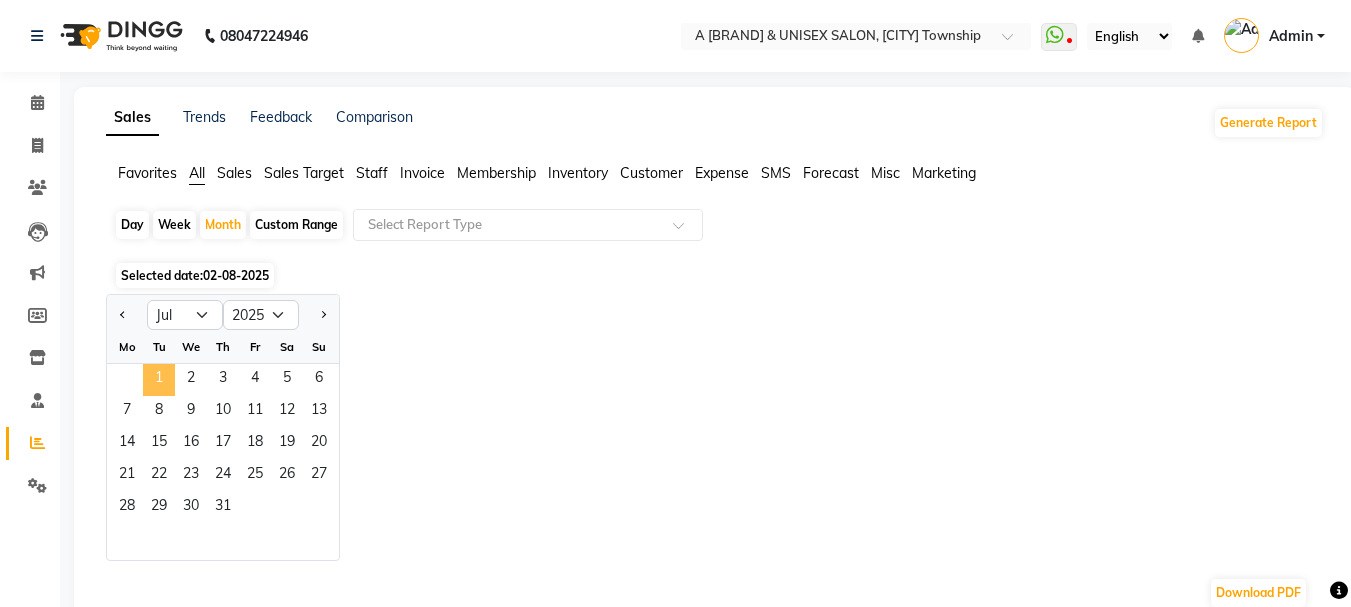 click on "1" 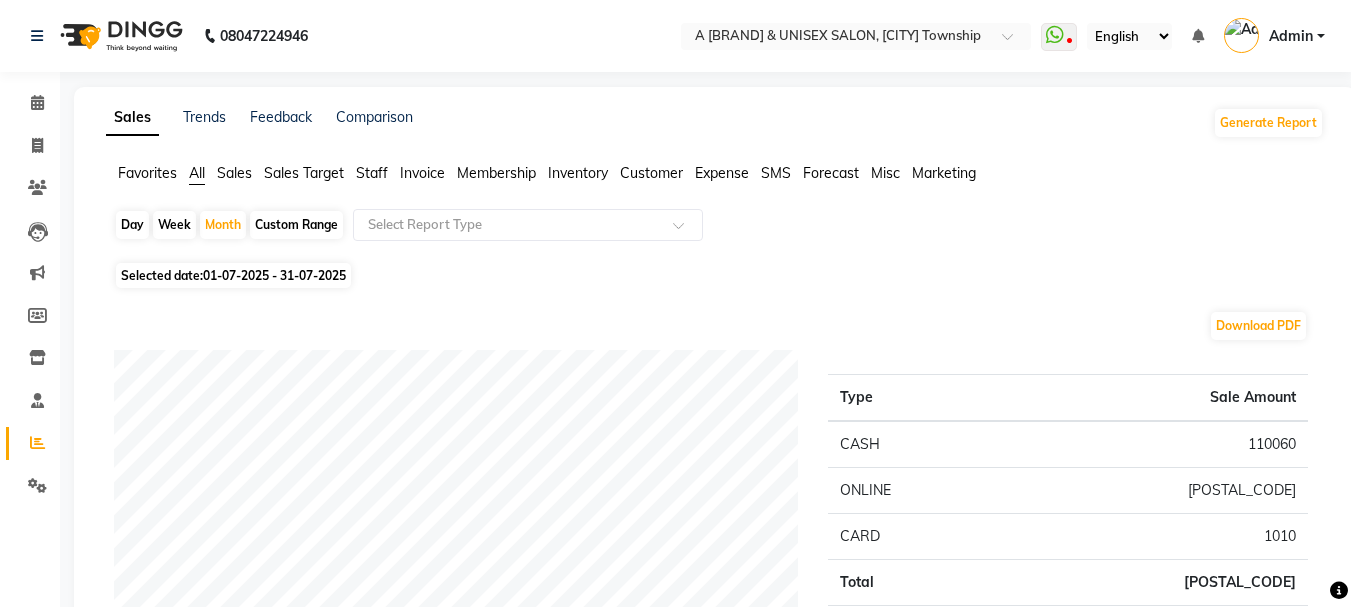 click on "Staff" 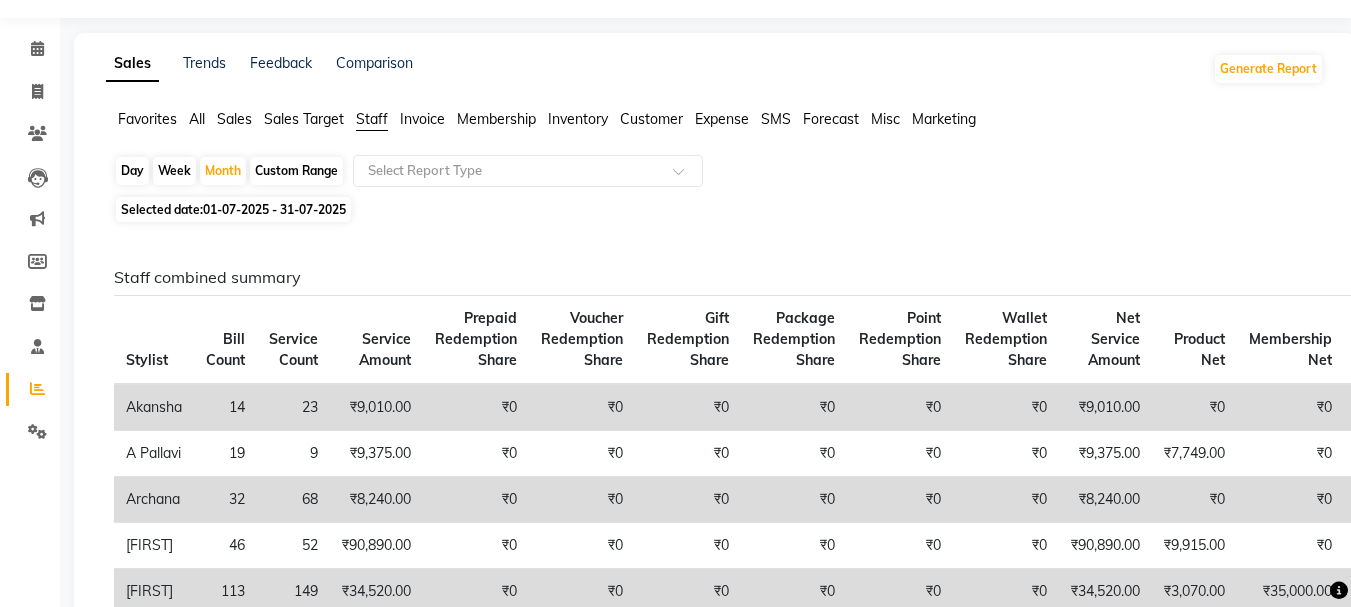 scroll, scrollTop: 0, scrollLeft: 0, axis: both 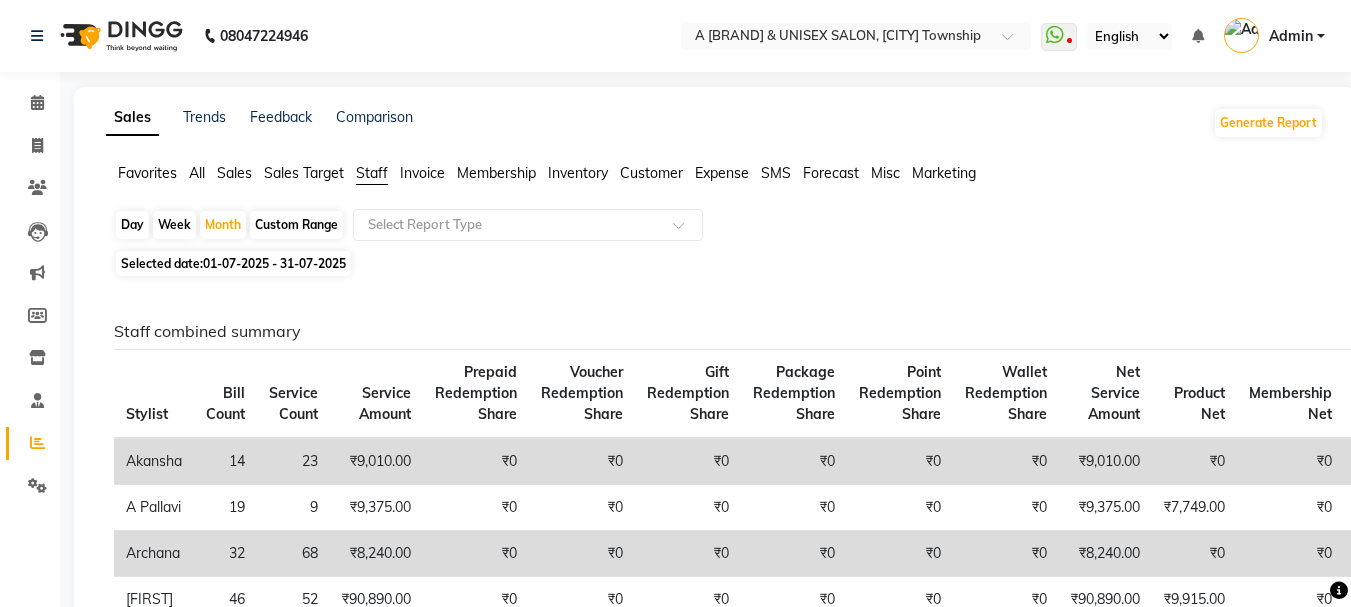 click on "All" 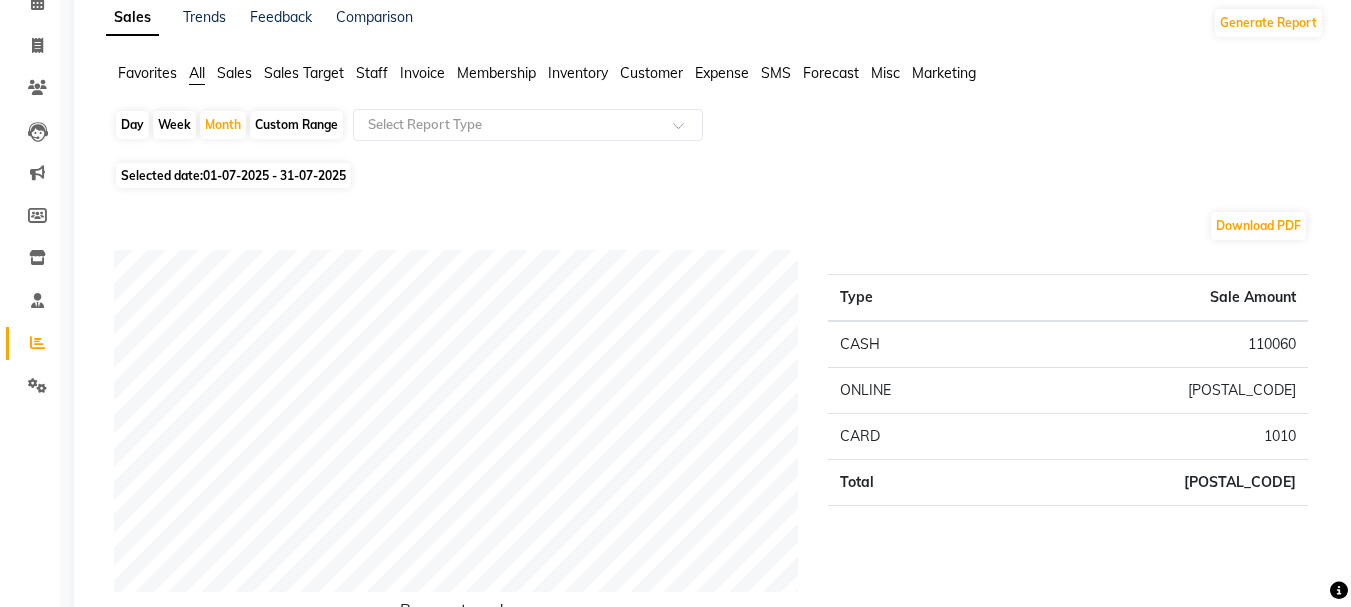 scroll, scrollTop: 0, scrollLeft: 0, axis: both 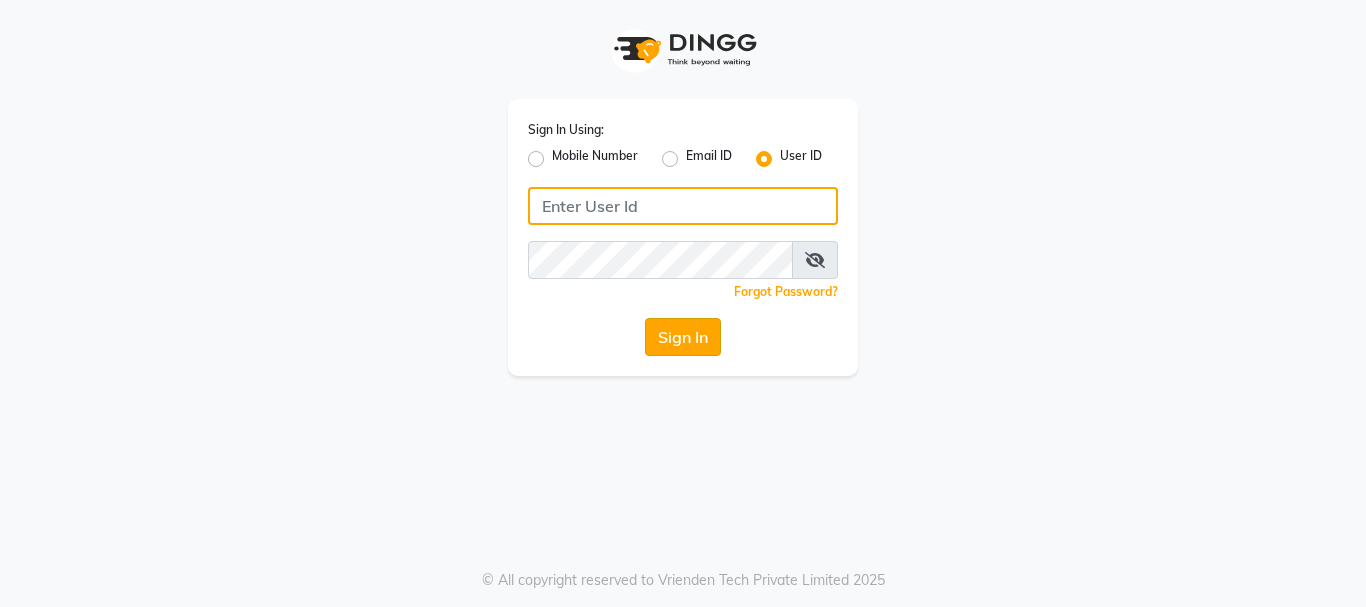 type on "[BRAND]" 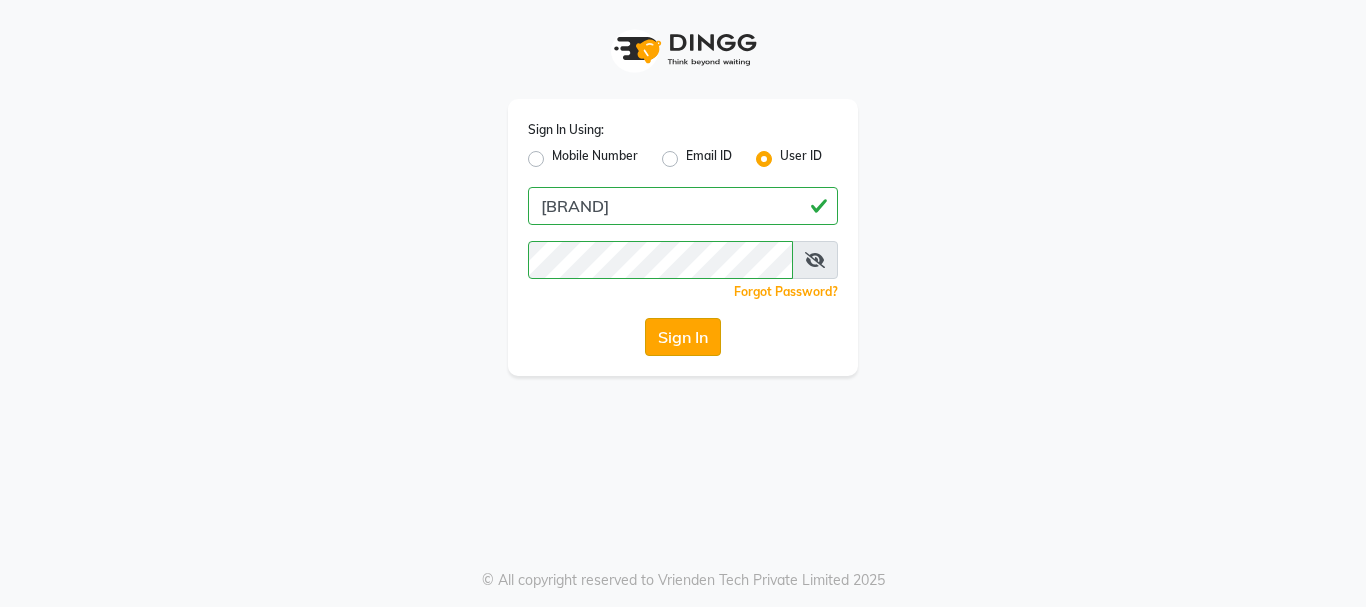 click on "Sign In" 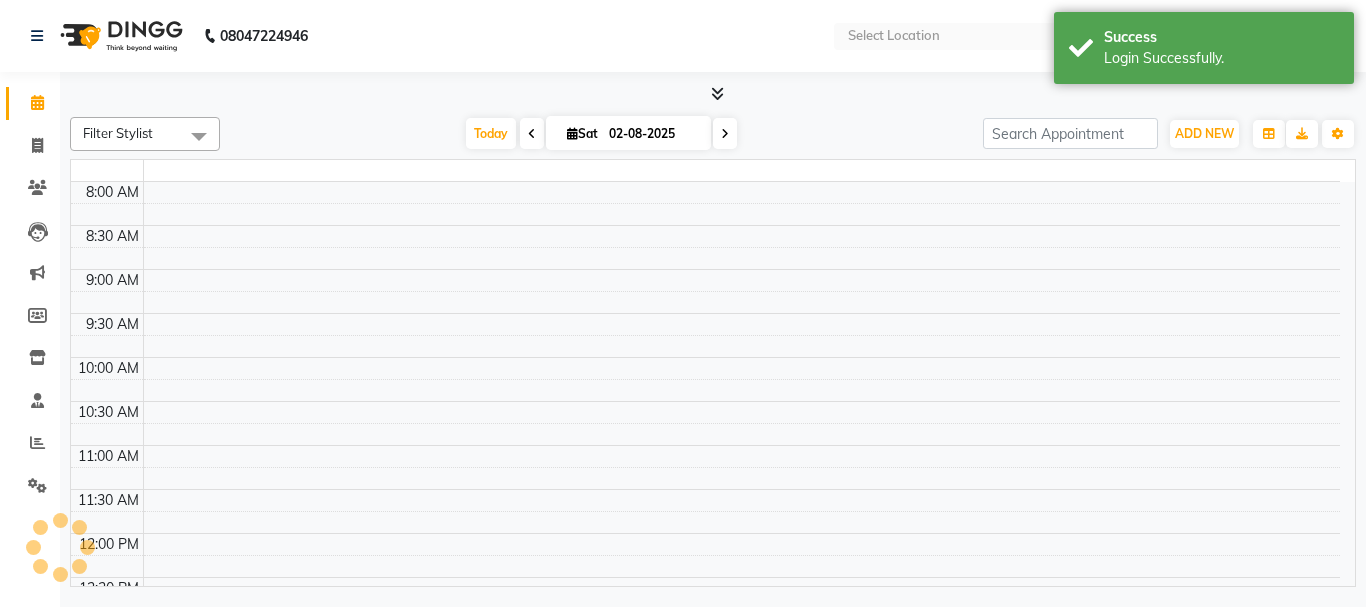 select on "en" 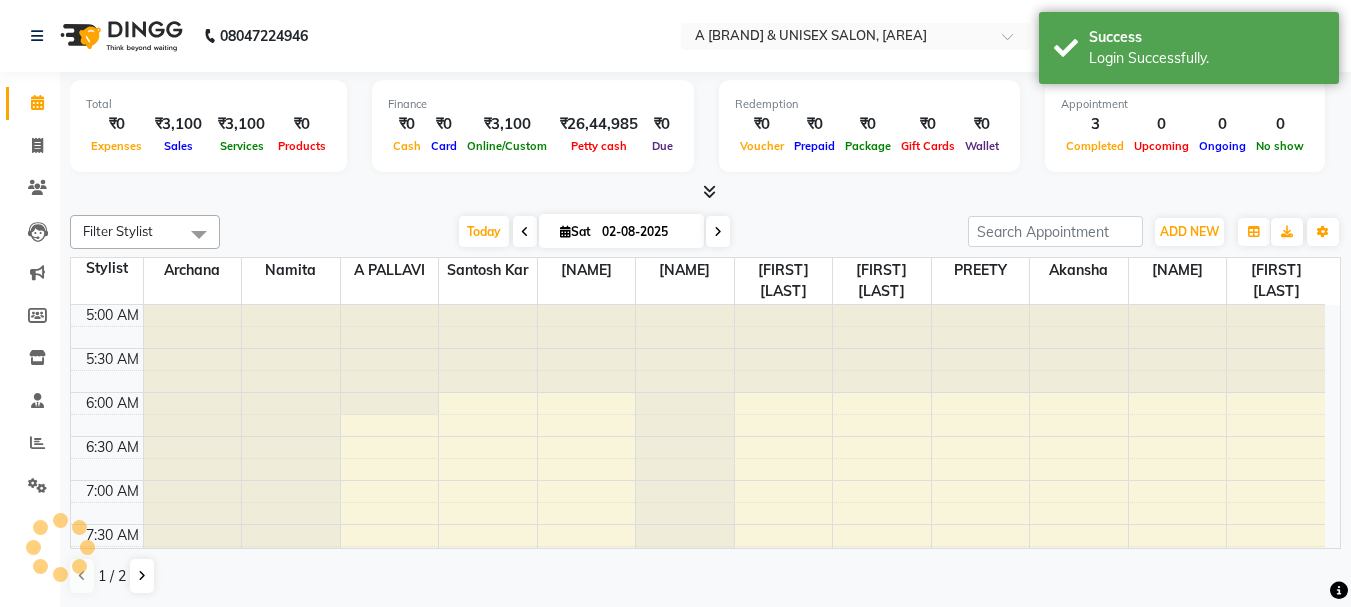 scroll, scrollTop: 1126, scrollLeft: 0, axis: vertical 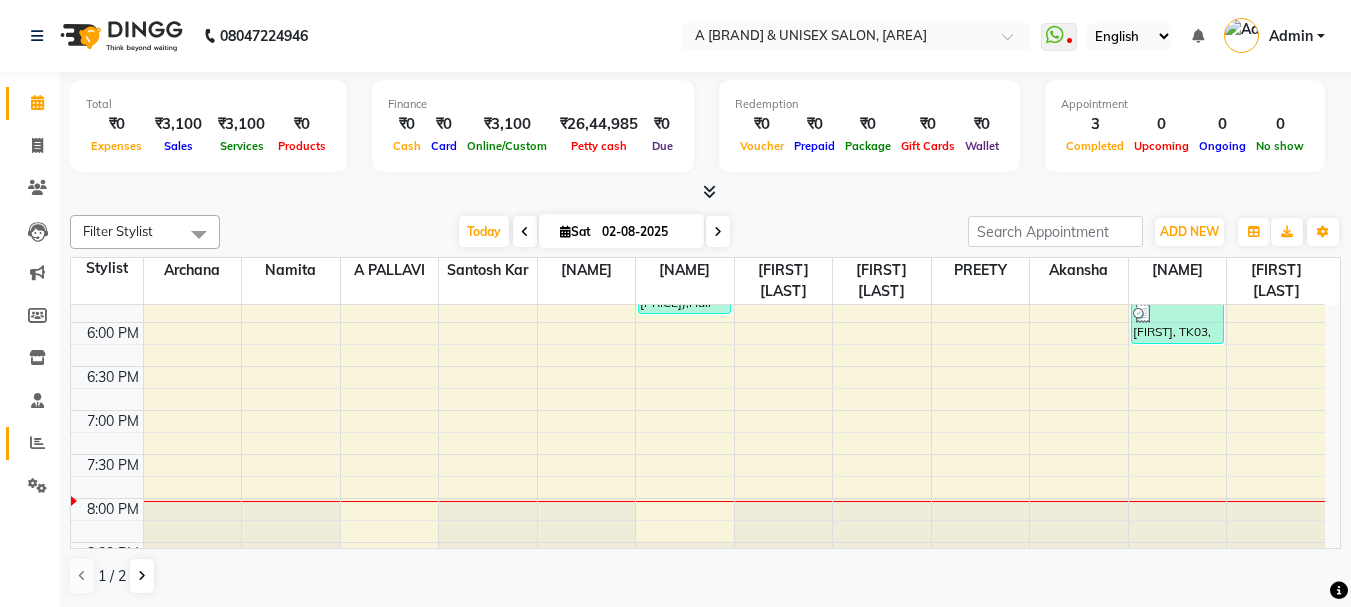 click on "Reports" 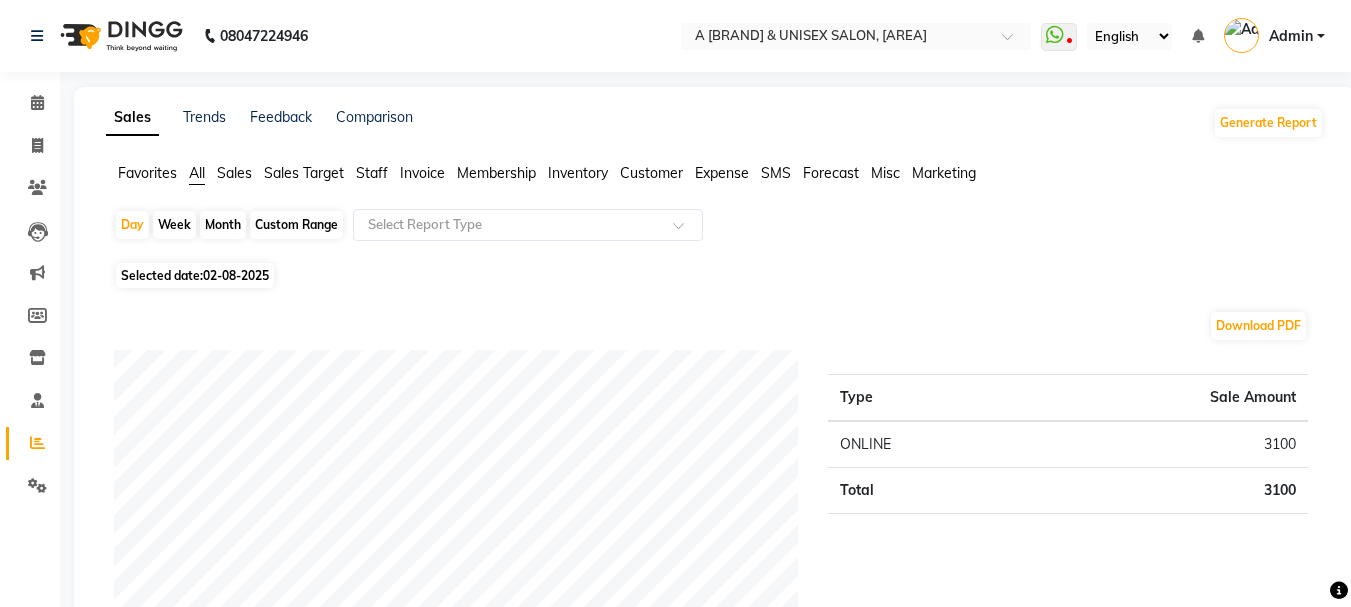 click on "Staff" 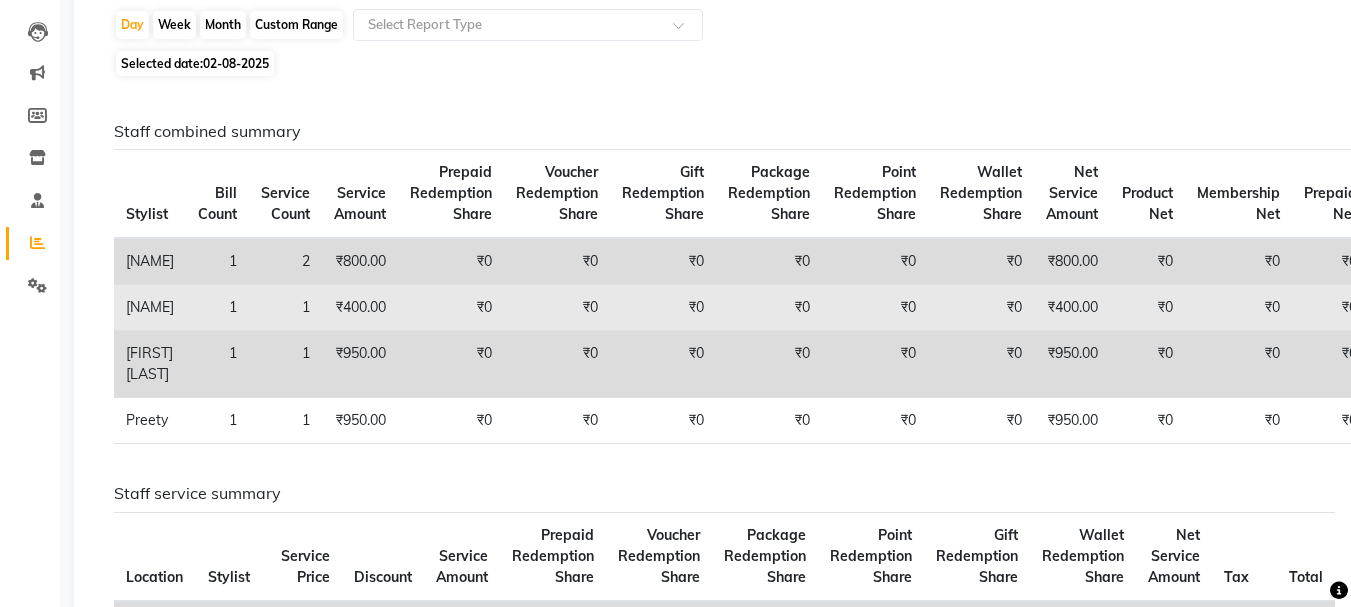 scroll, scrollTop: 0, scrollLeft: 0, axis: both 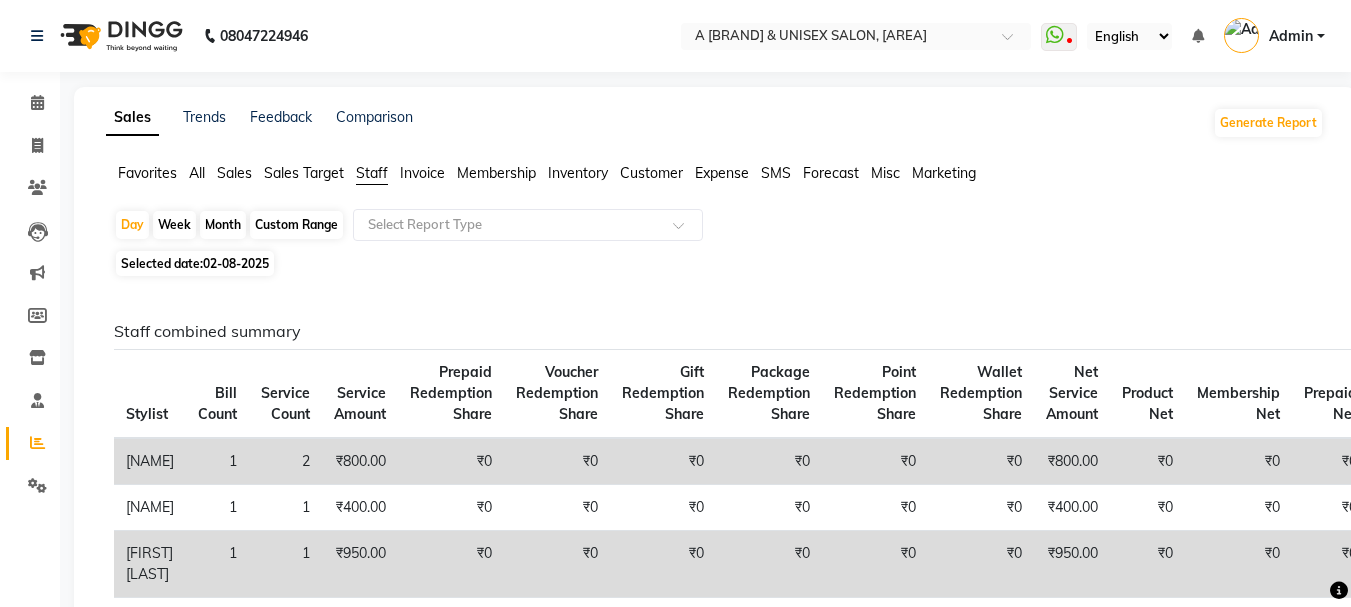 click on "Month" 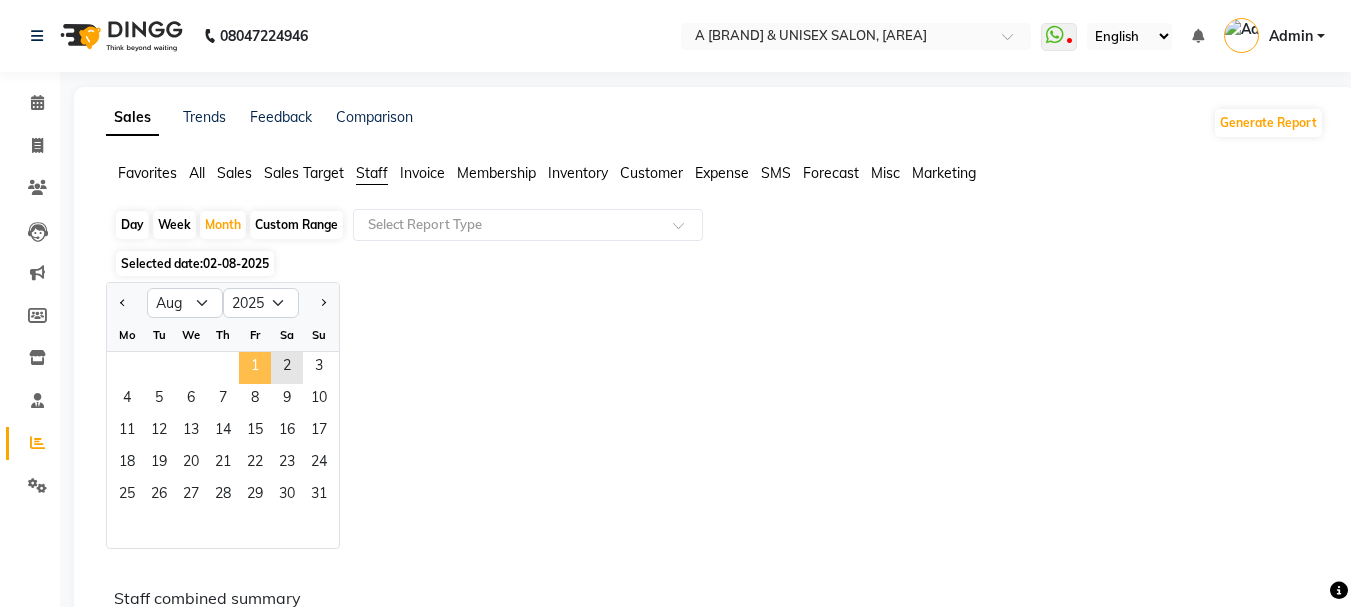 click on "1" 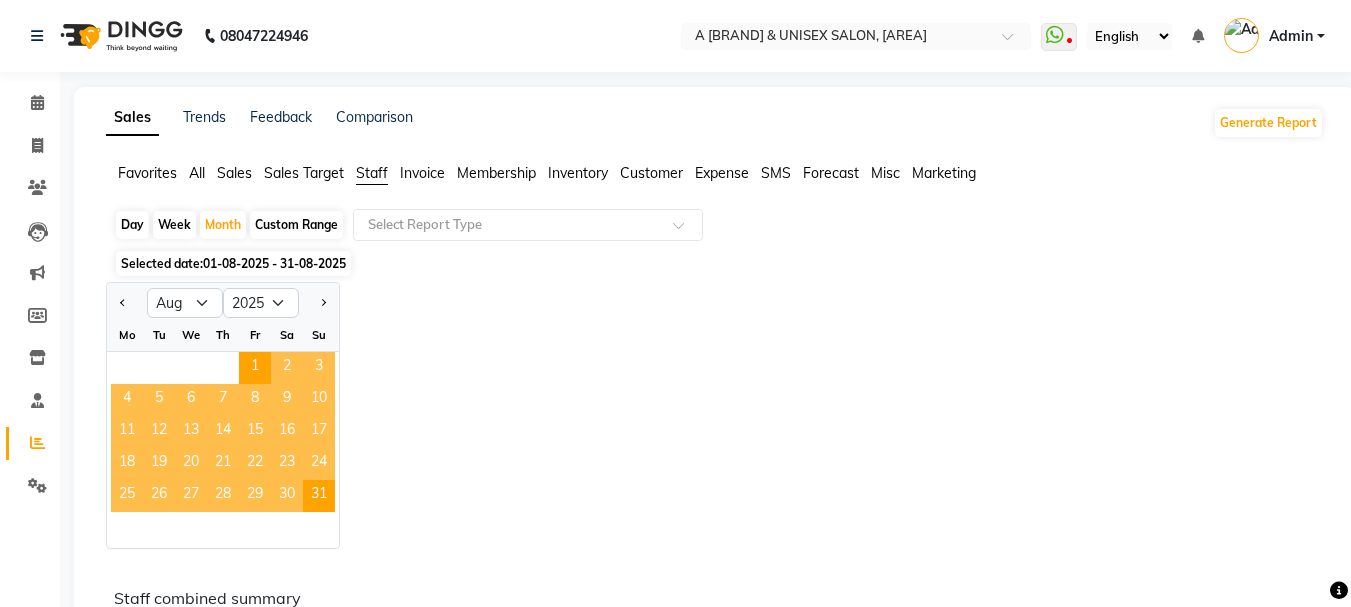 click on "2" 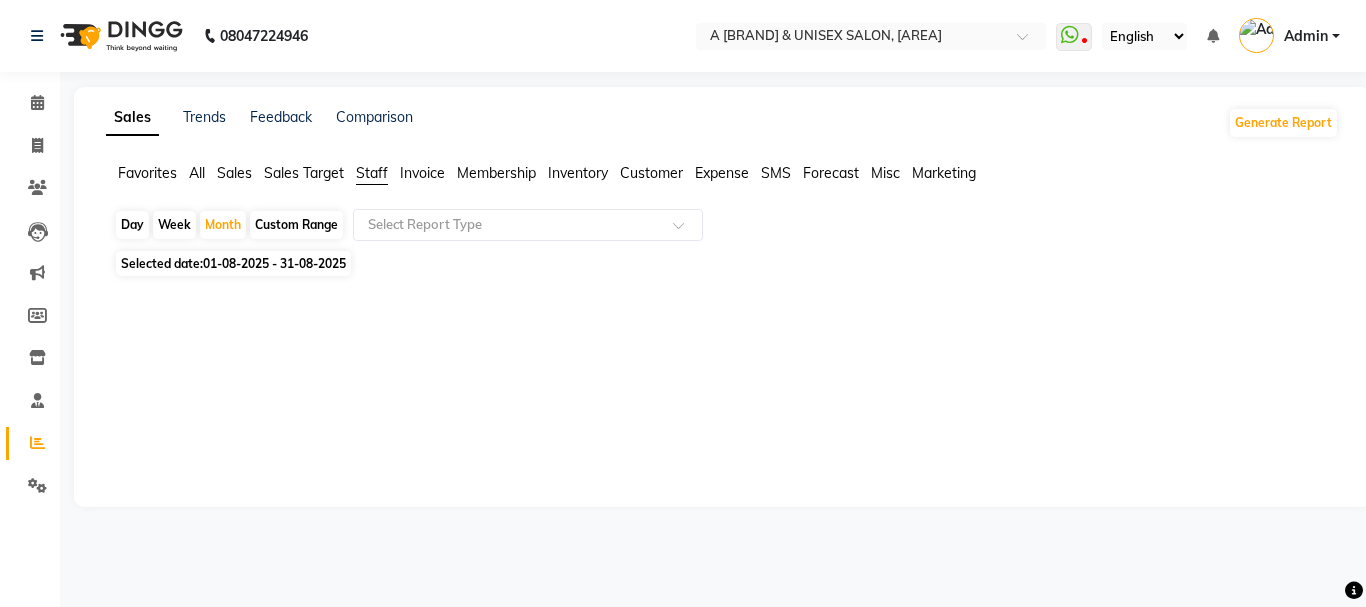 click 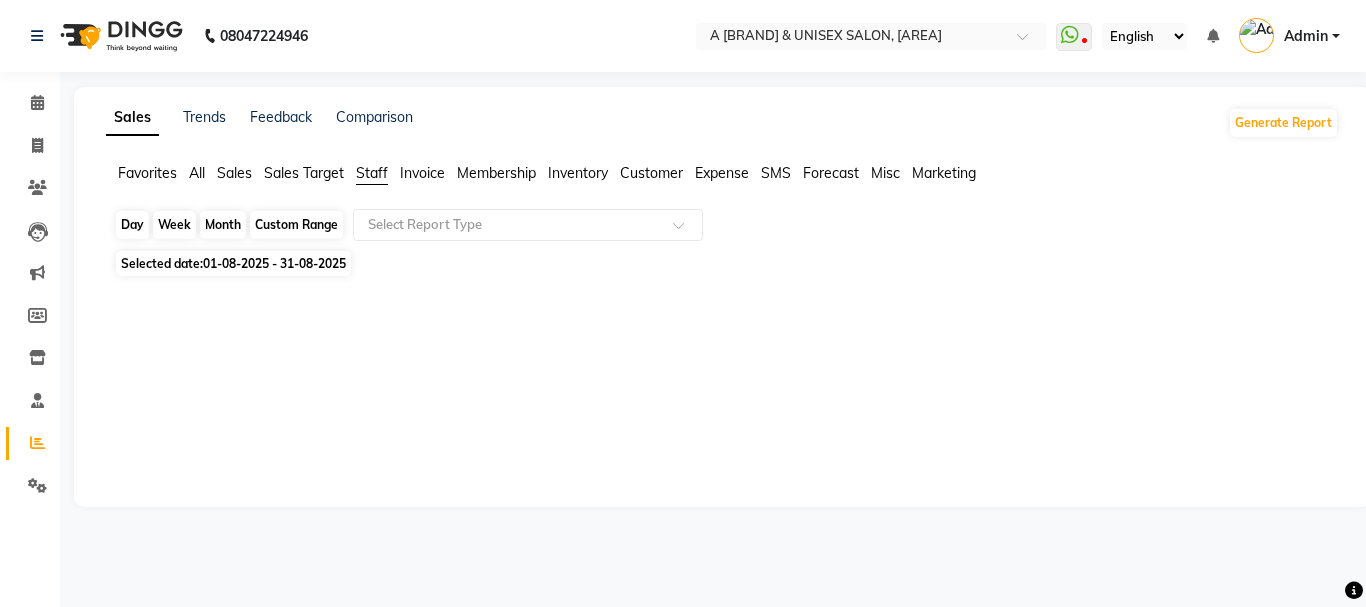 click on "Month" 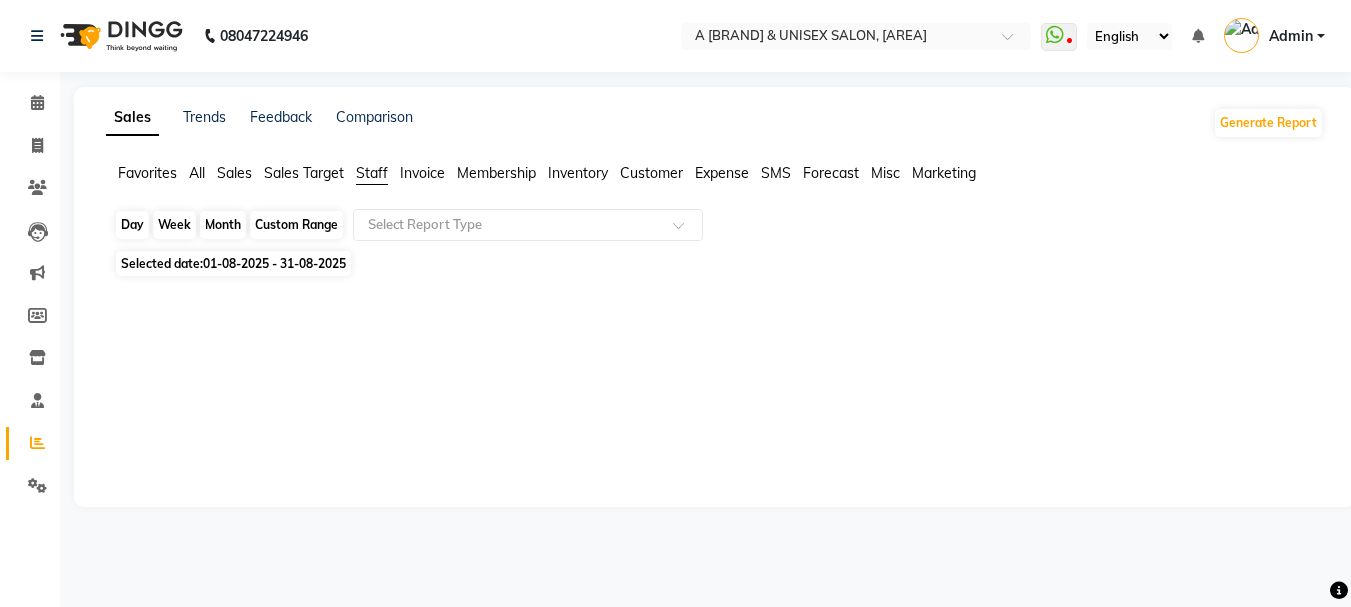 select on "8" 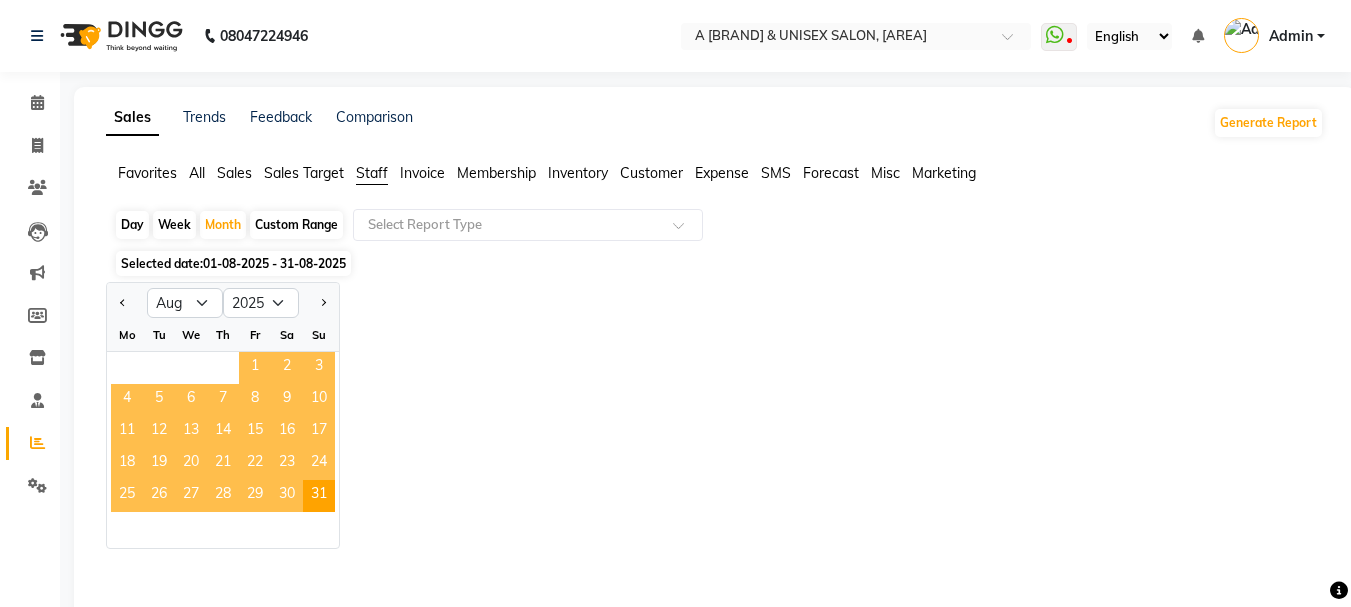 click on "1" 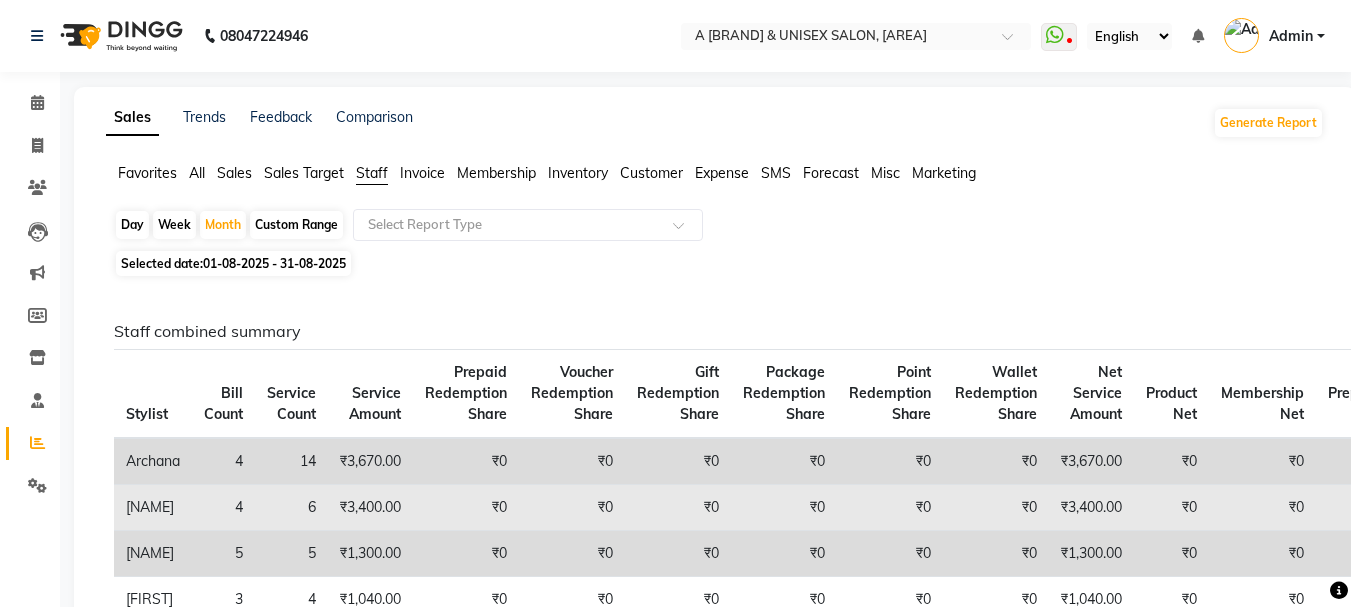 click on "6" 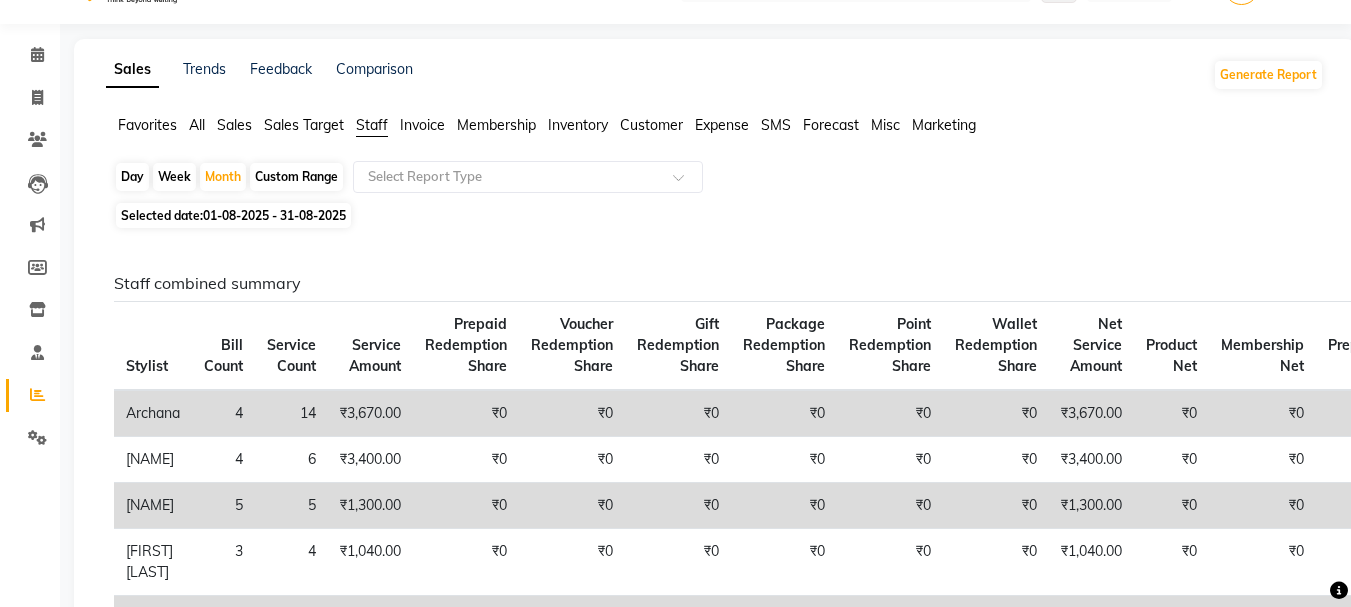 scroll, scrollTop: 0, scrollLeft: 0, axis: both 